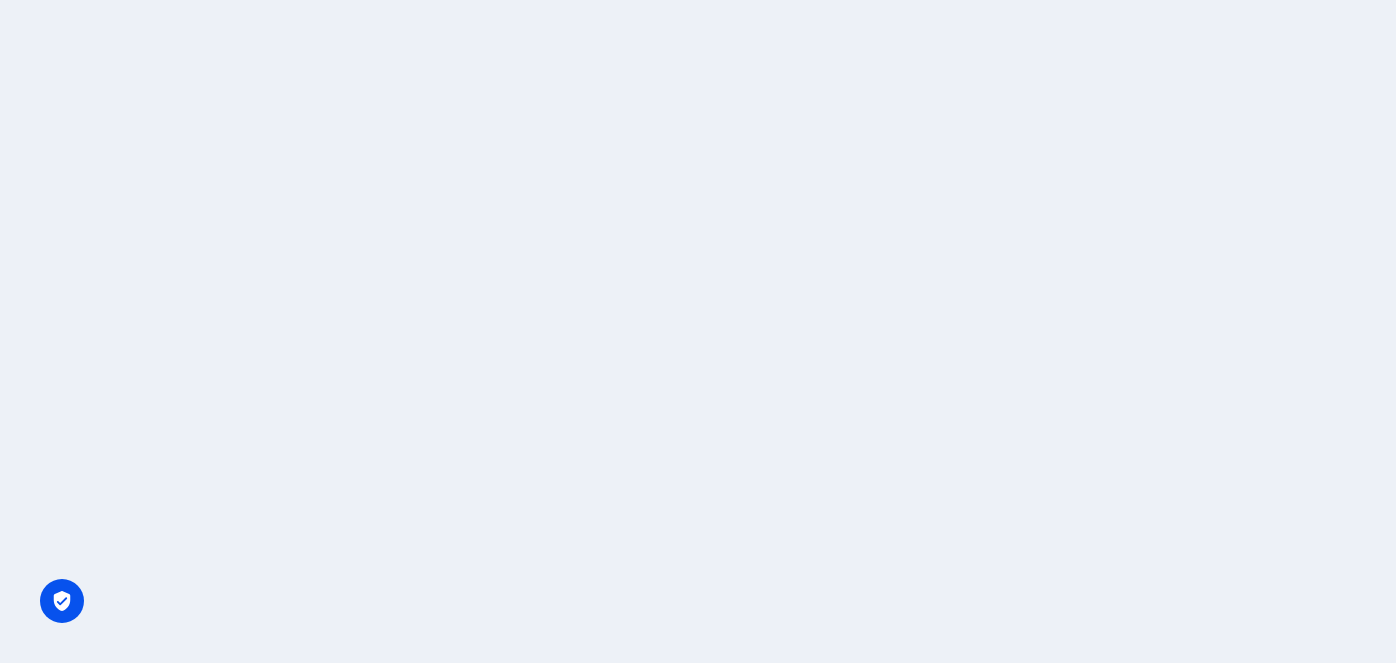 scroll, scrollTop: 0, scrollLeft: 0, axis: both 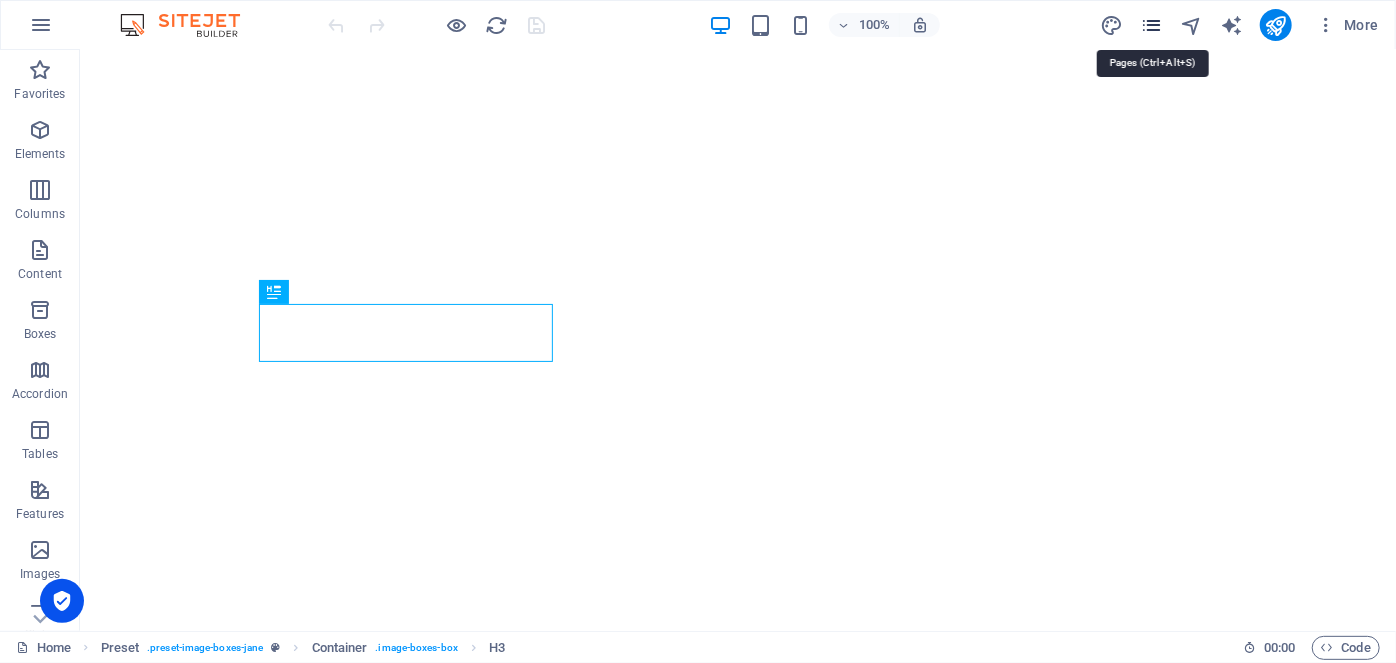 click at bounding box center (1151, 25) 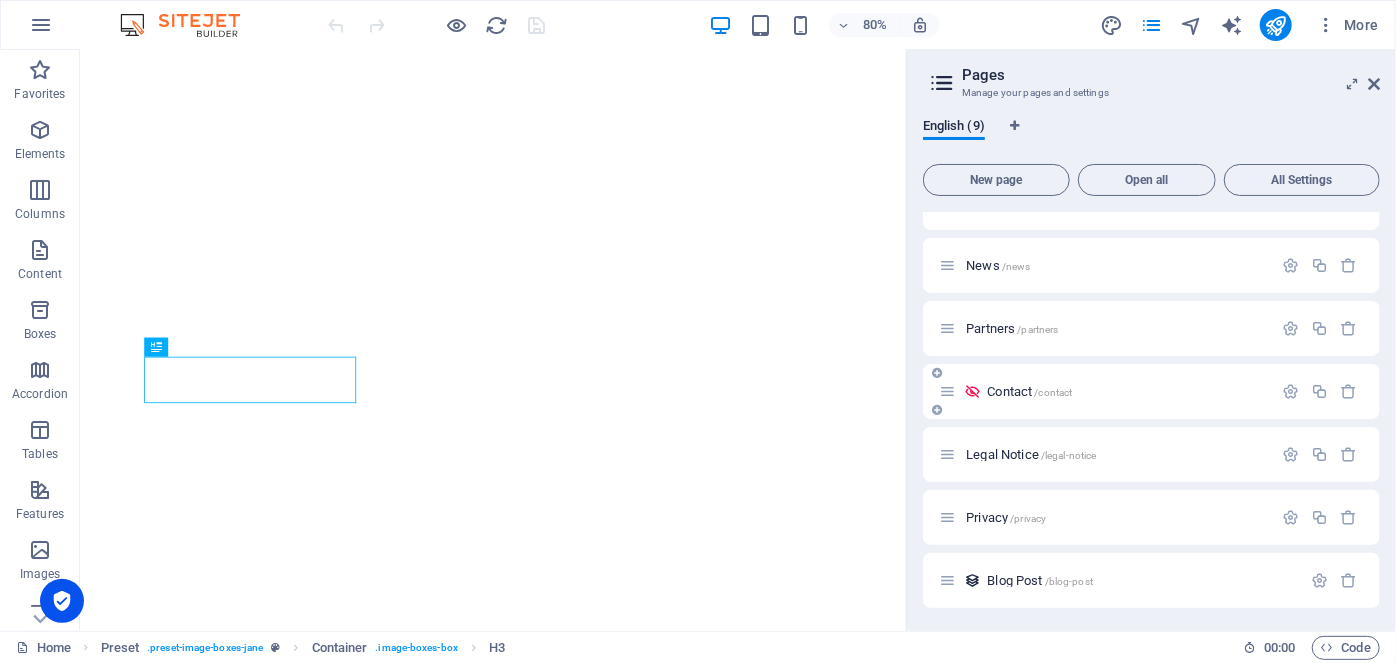 click on "/contact" at bounding box center [1053, 392] 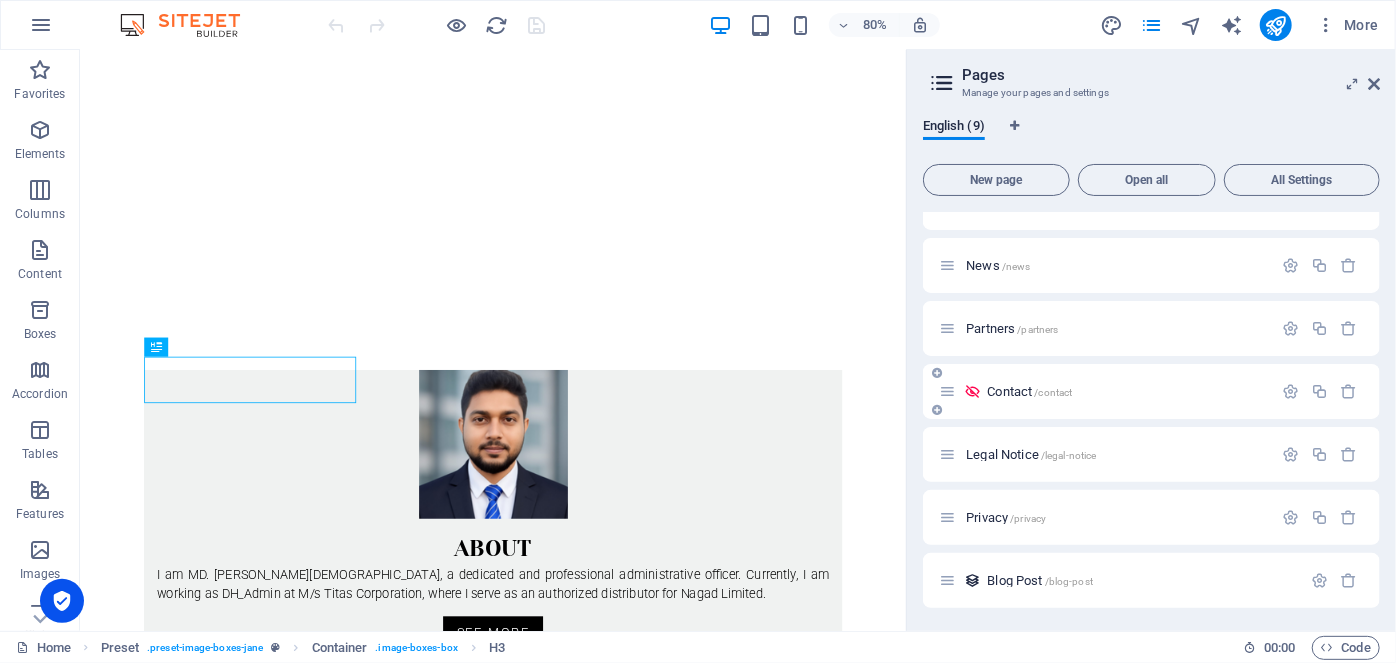 scroll, scrollTop: 0, scrollLeft: 0, axis: both 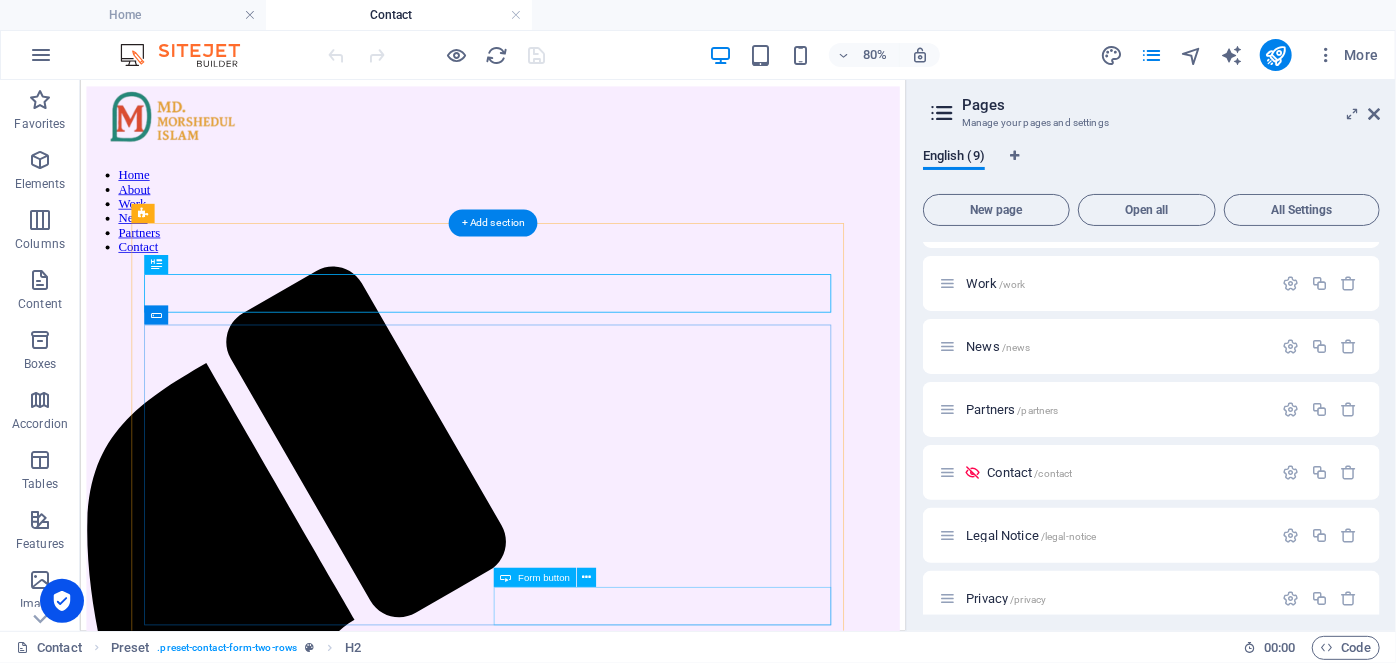 click on "Send" at bounding box center (595, 2071) 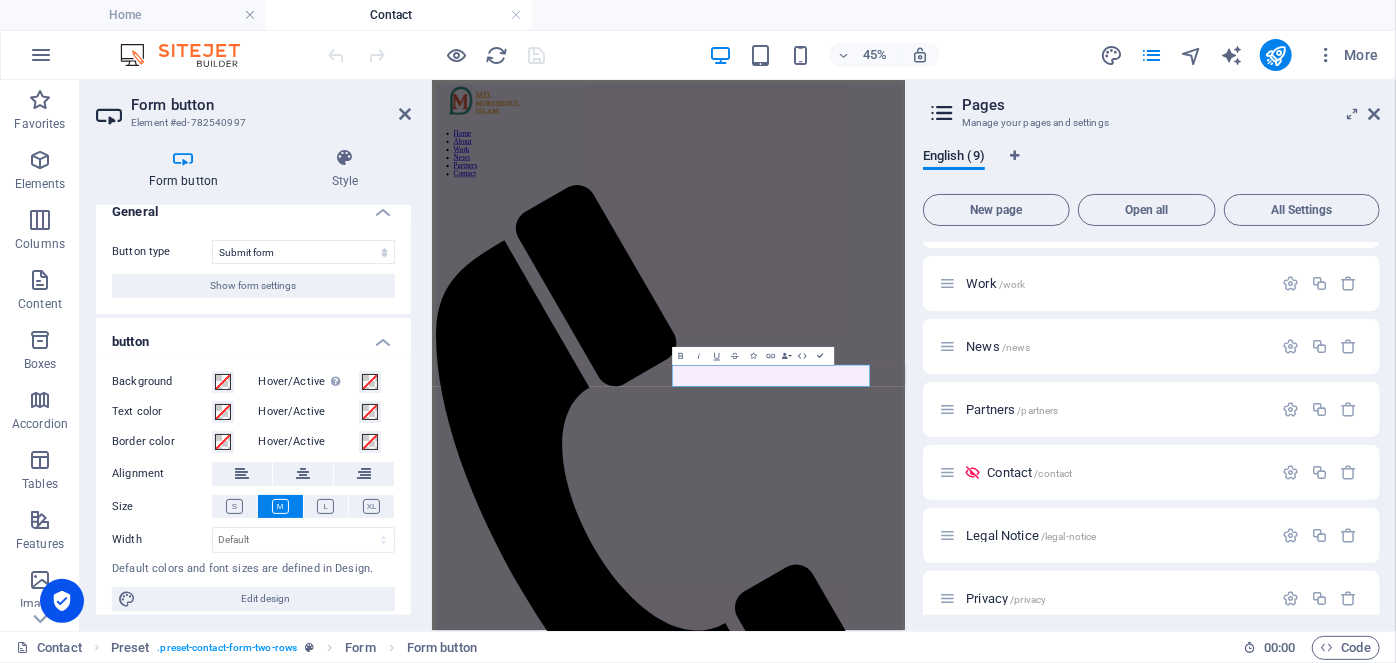 scroll, scrollTop: 29, scrollLeft: 0, axis: vertical 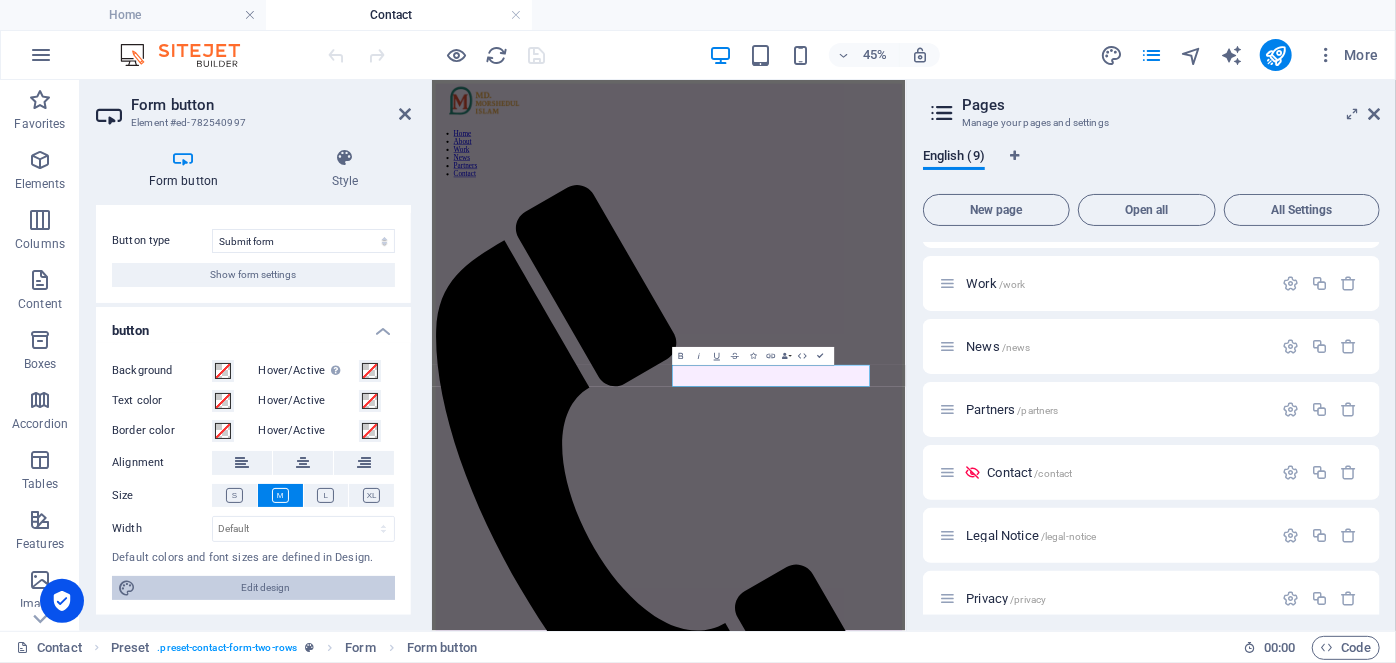 click on "Edit design" at bounding box center [265, 588] 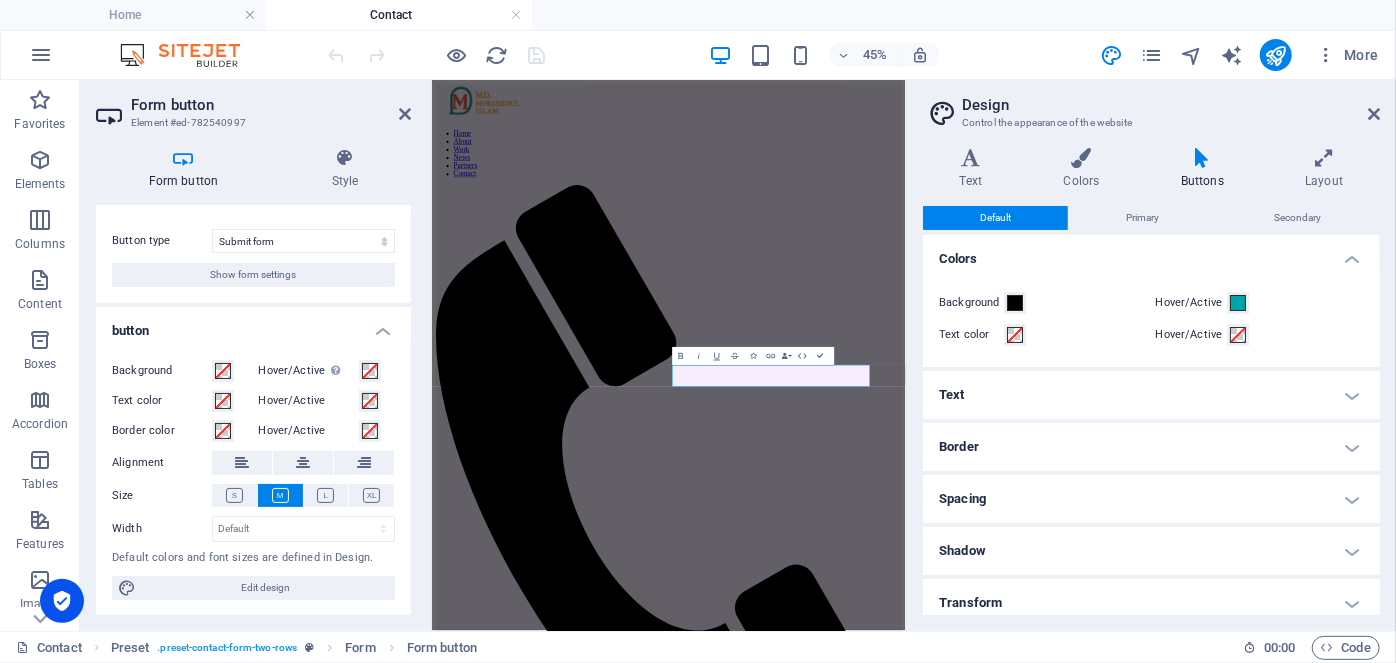 scroll, scrollTop: 63, scrollLeft: 0, axis: vertical 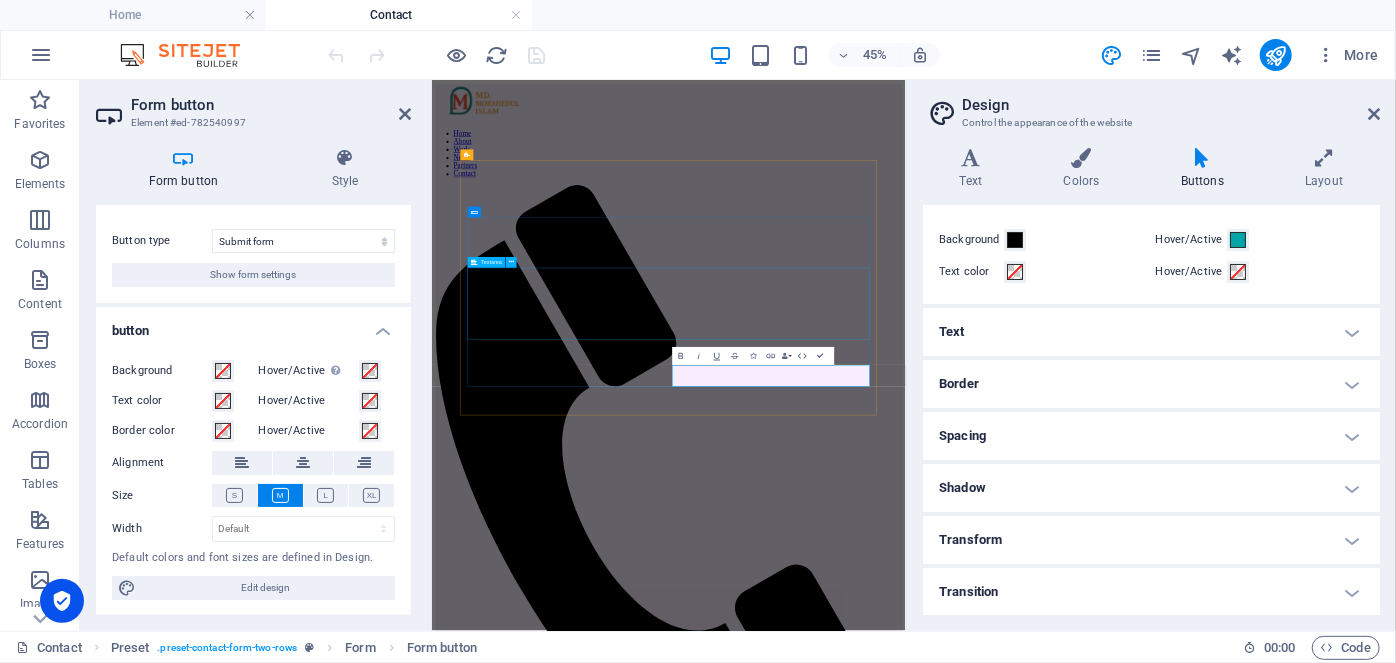 click at bounding box center (957, 1877) 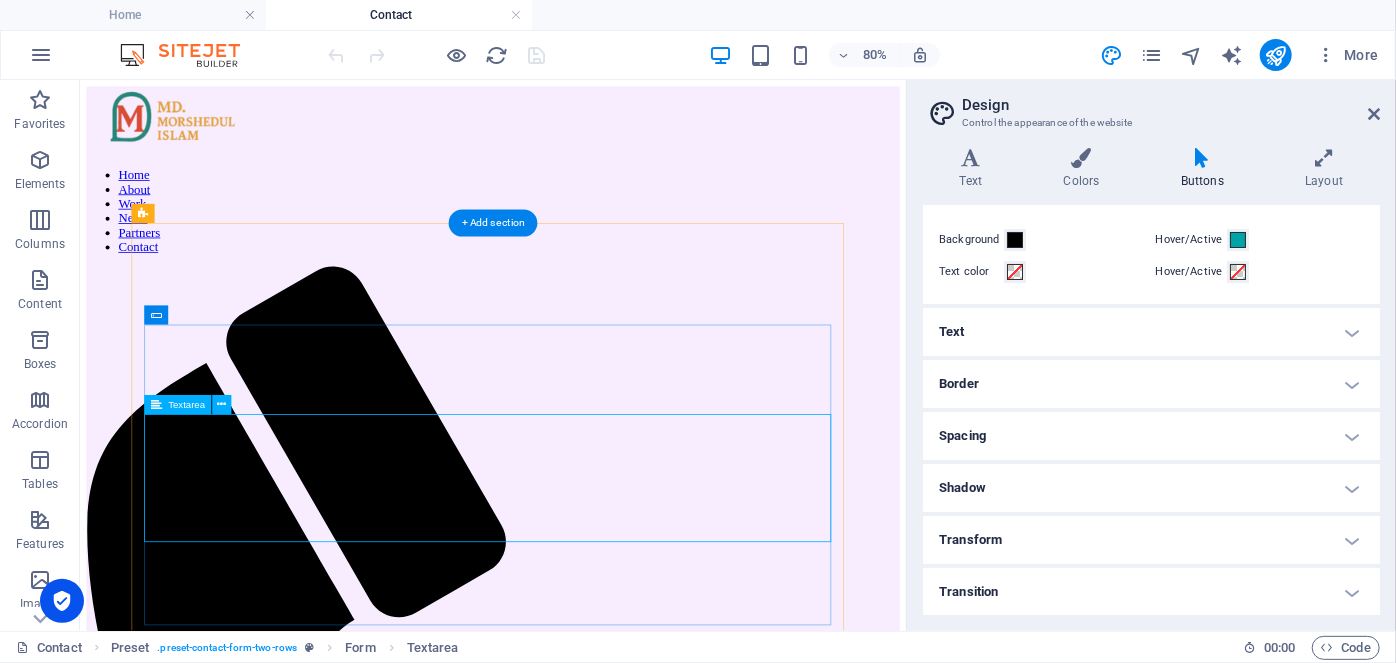 click at bounding box center [595, 1851] 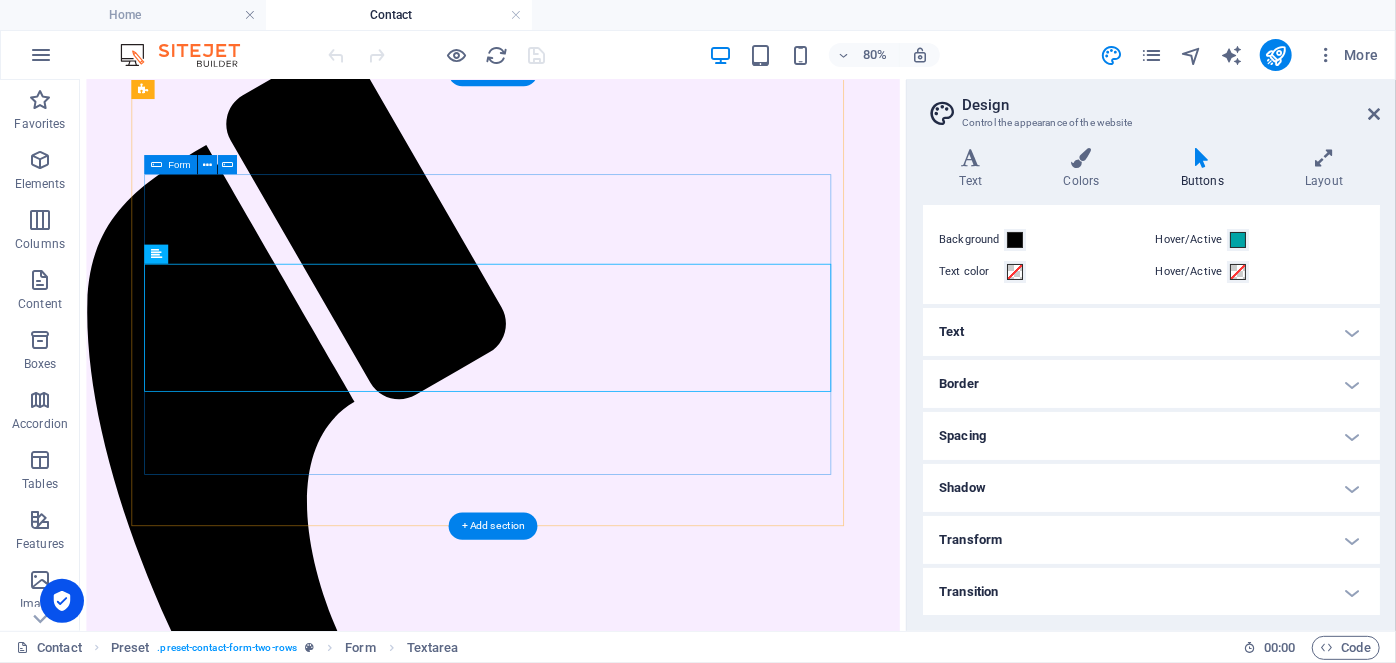 scroll, scrollTop: 0, scrollLeft: 0, axis: both 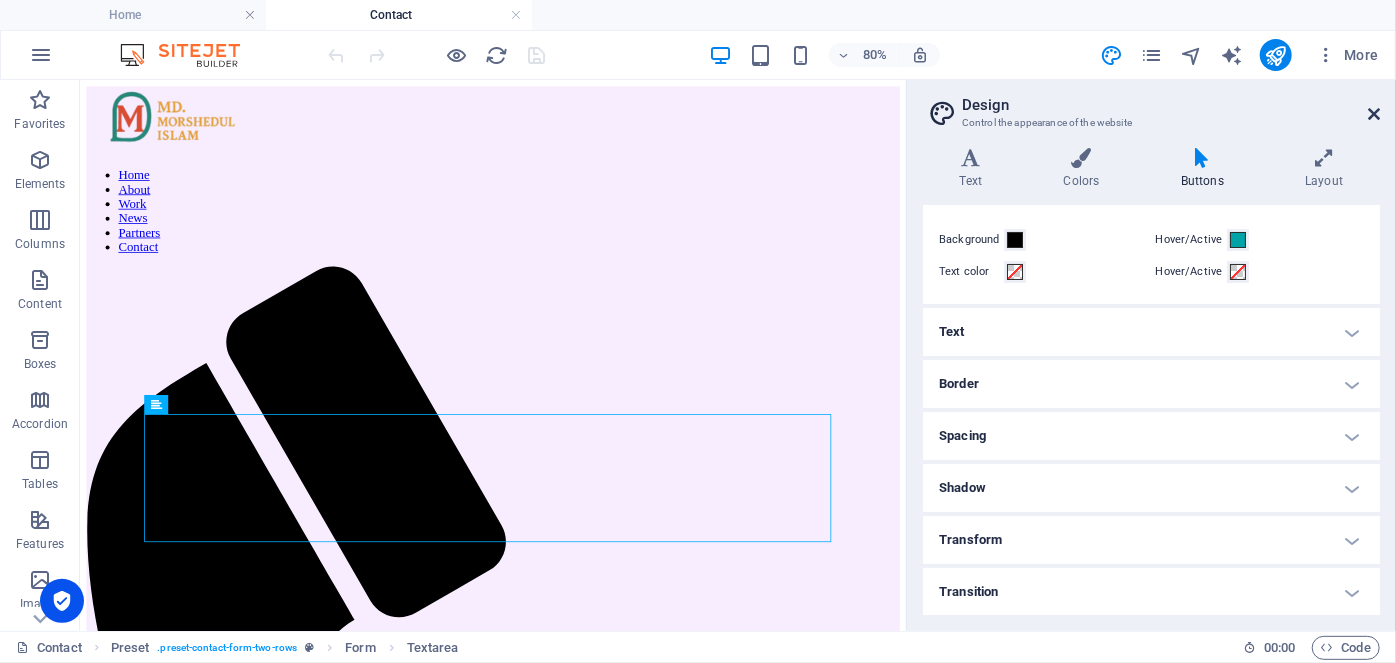 click at bounding box center [1374, 114] 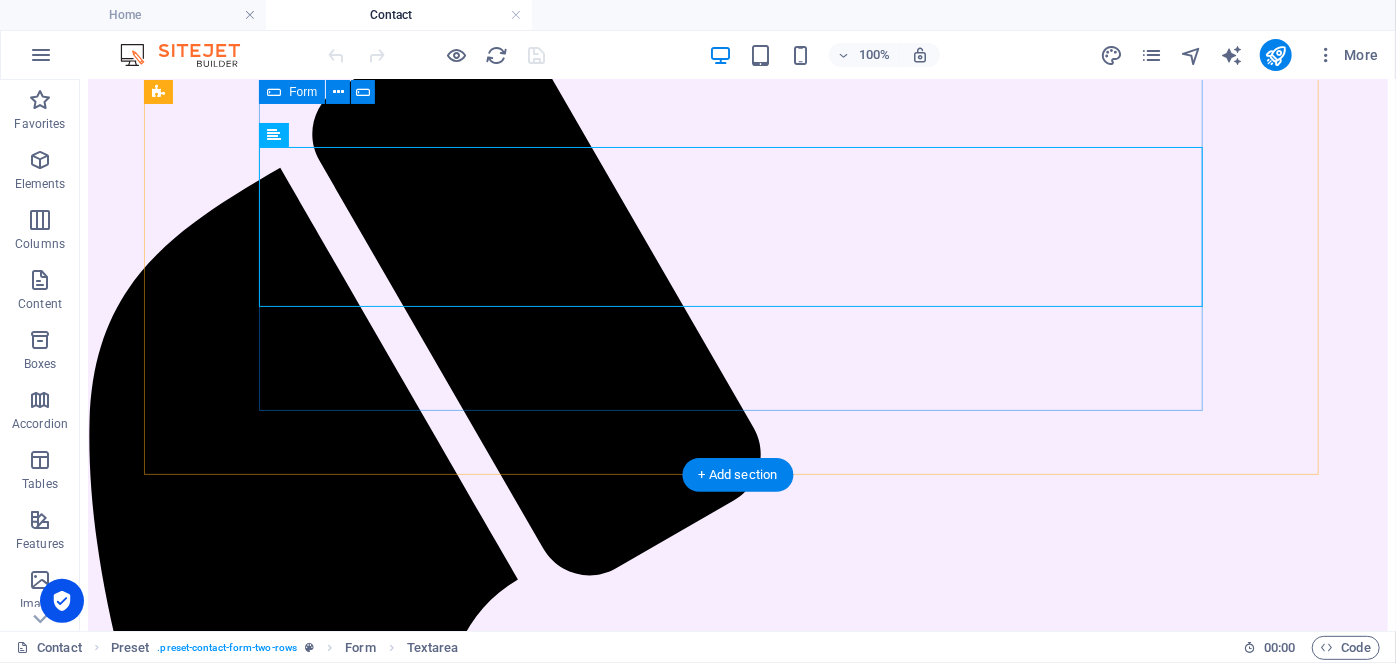 scroll, scrollTop: 272, scrollLeft: 0, axis: vertical 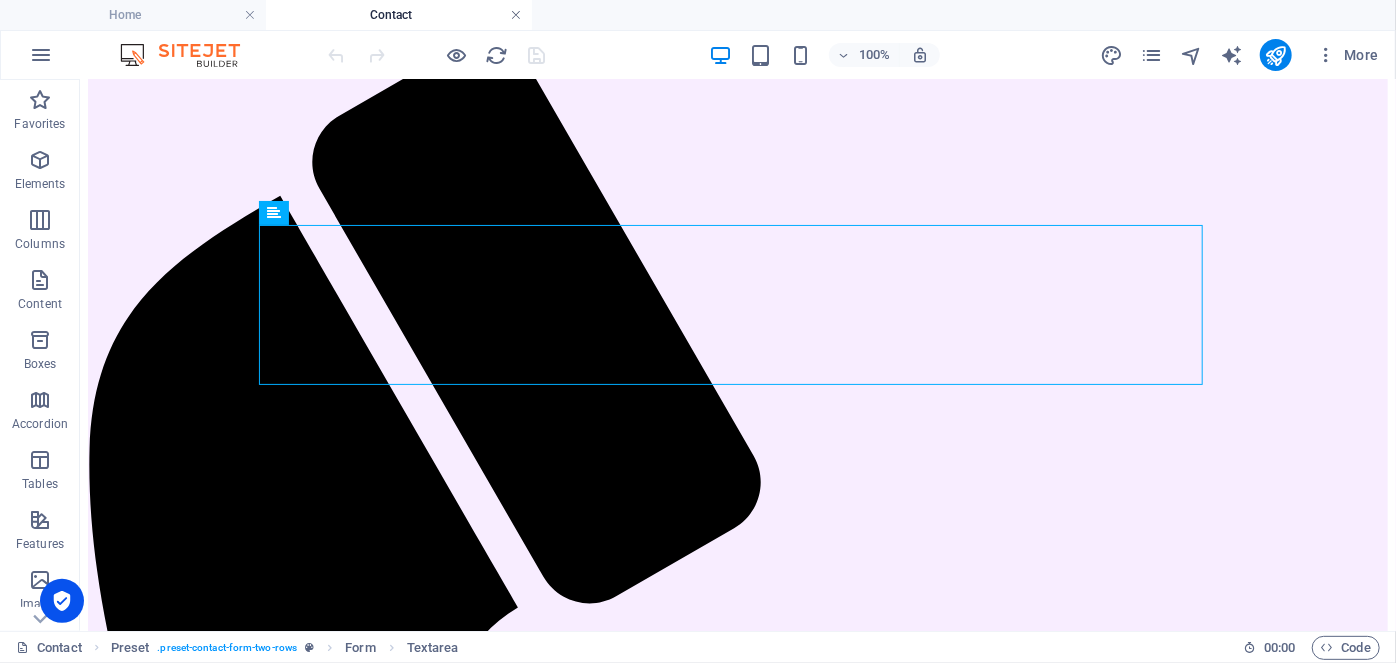 click at bounding box center [516, 15] 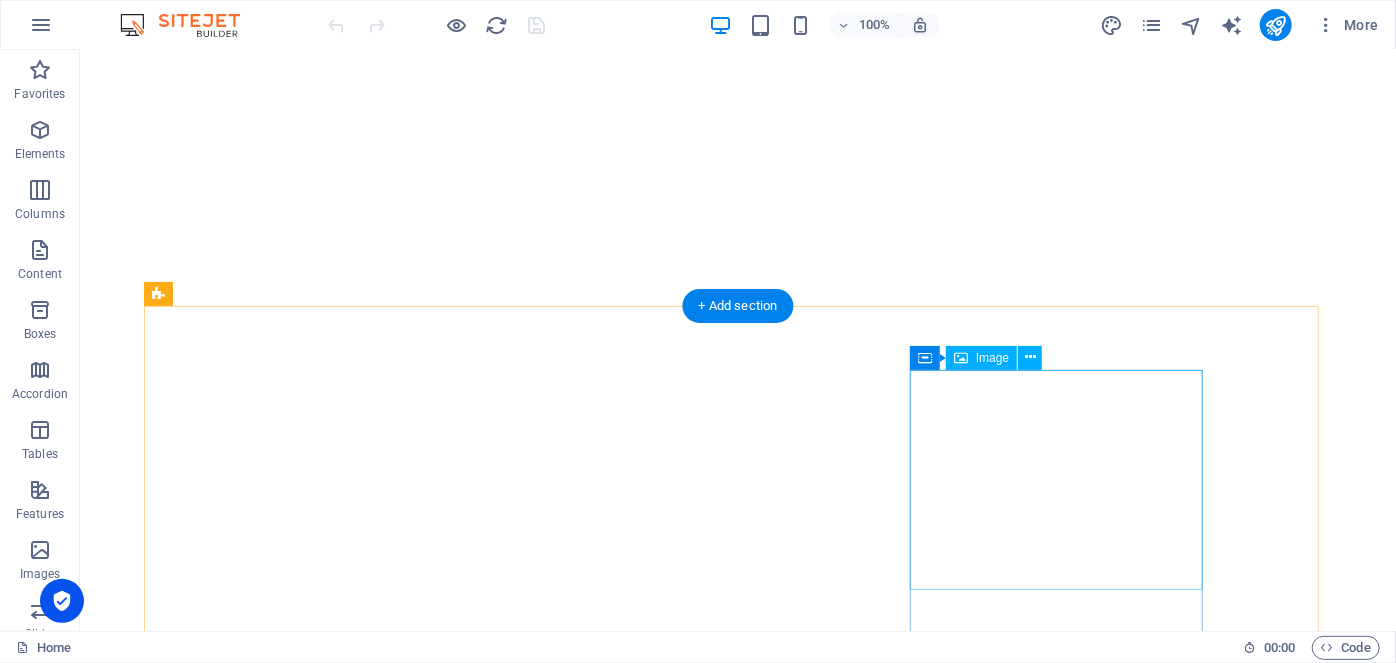 scroll, scrollTop: 82, scrollLeft: 0, axis: vertical 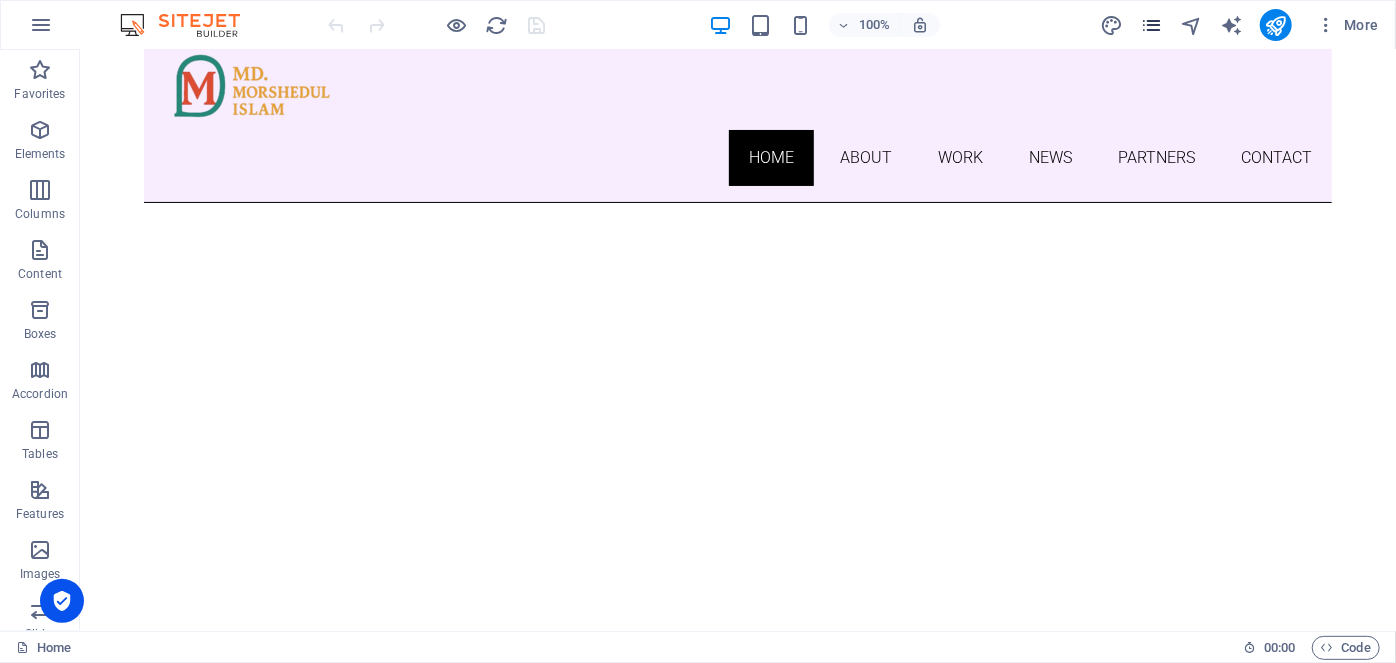 click at bounding box center [1151, 25] 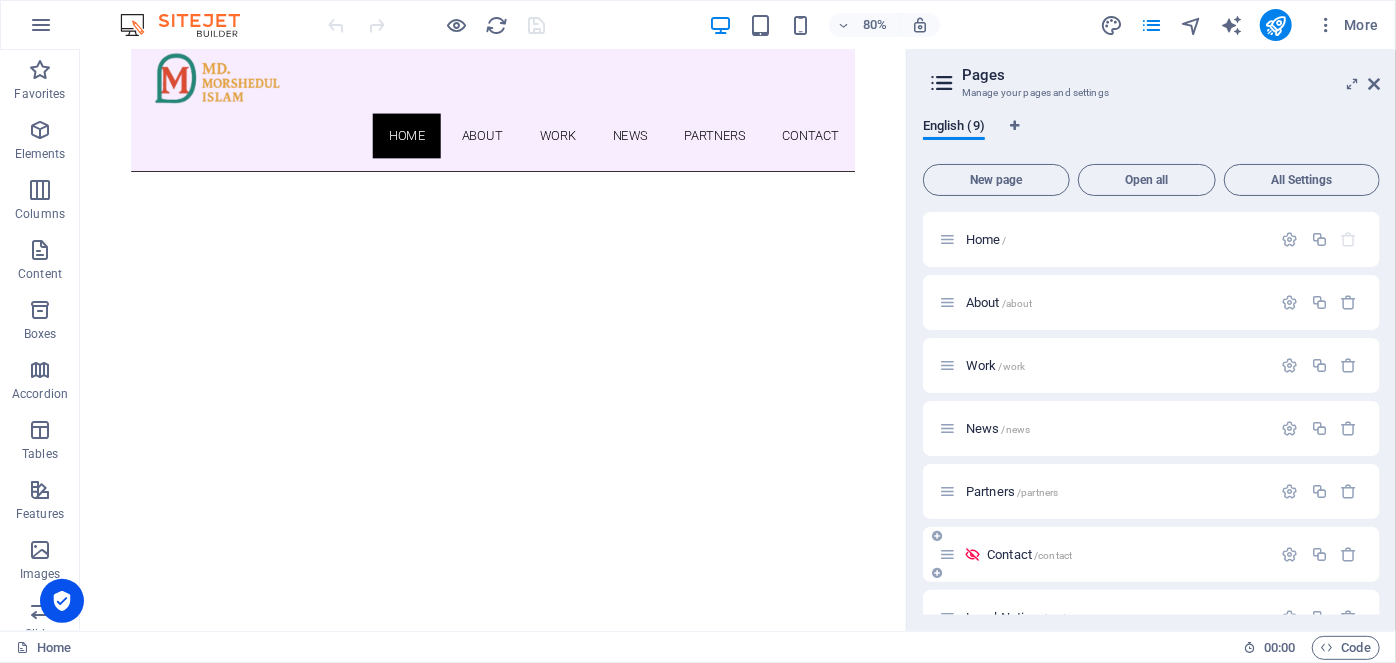click at bounding box center (972, 554) 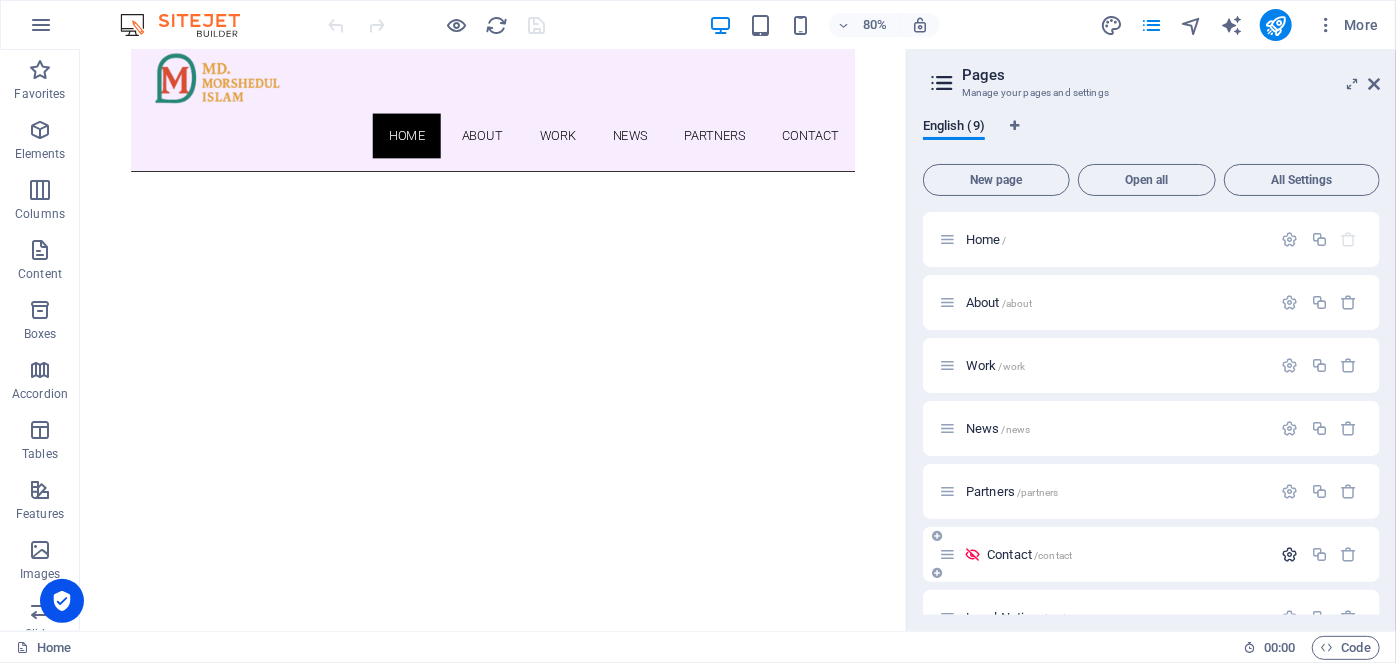 click at bounding box center [1290, 554] 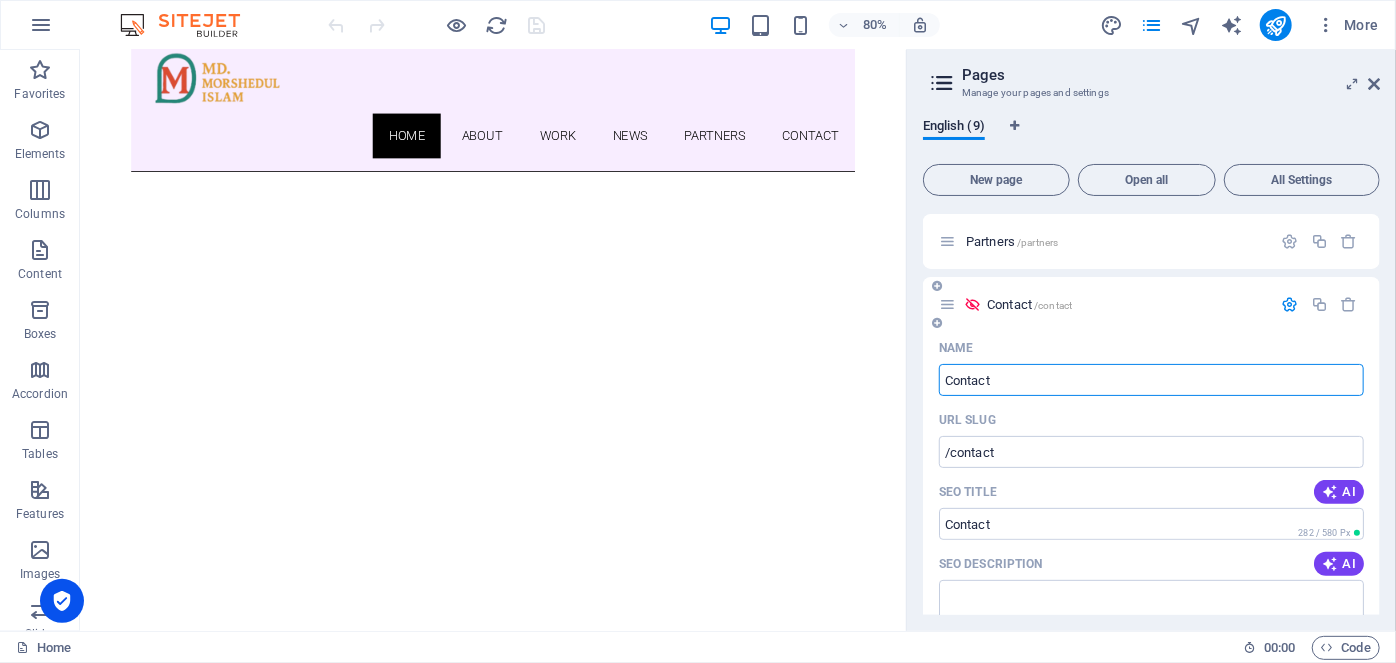 scroll, scrollTop: 212, scrollLeft: 0, axis: vertical 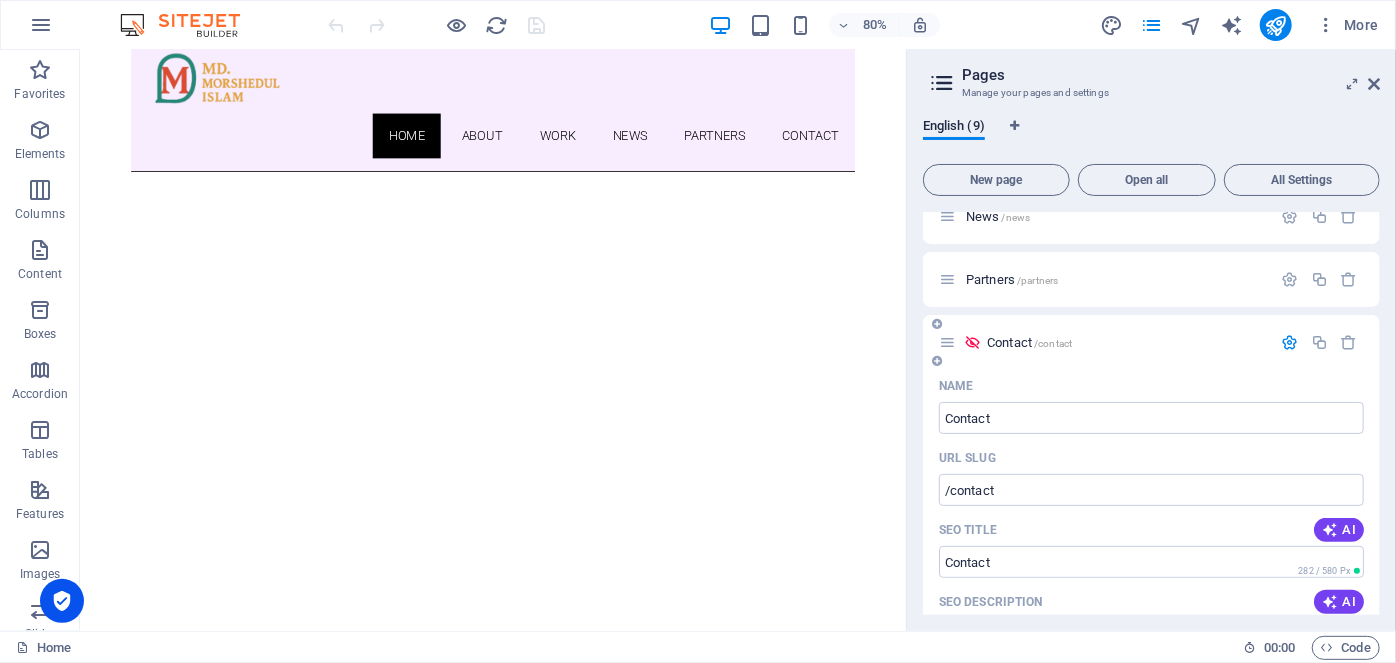 click at bounding box center (1290, 342) 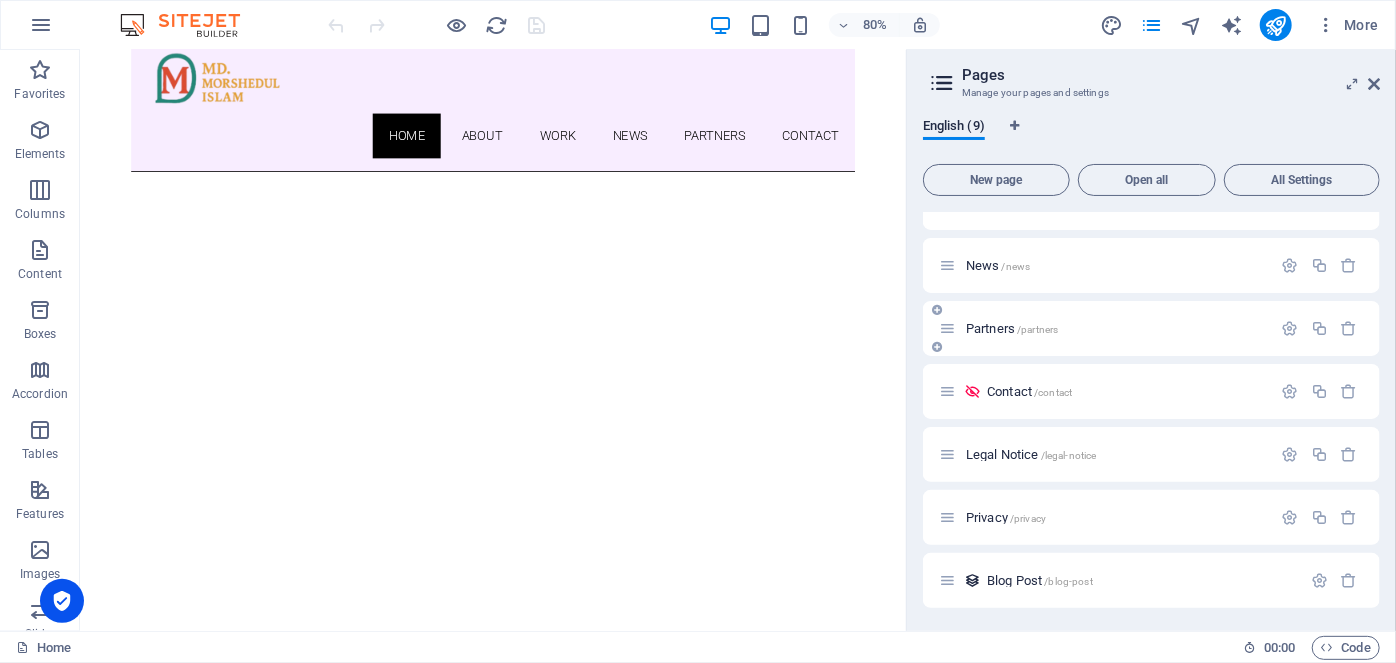 click on "/partners" at bounding box center (1037, 329) 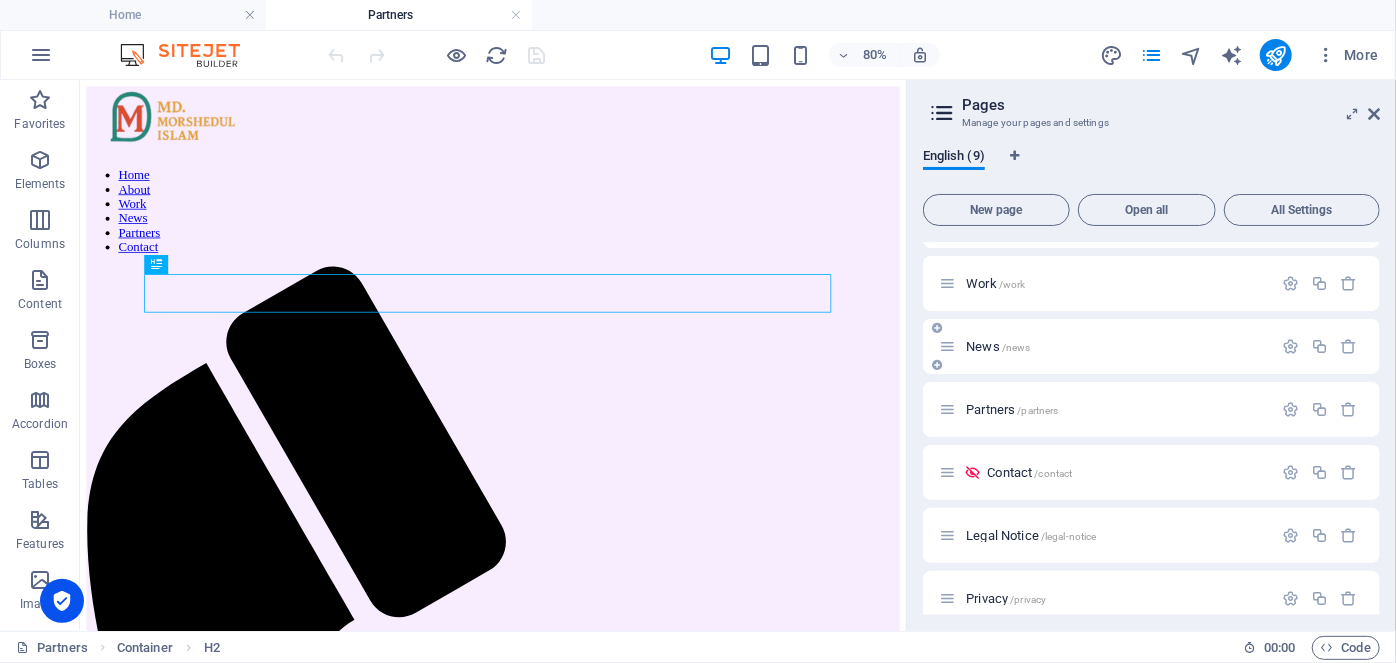 scroll, scrollTop: 0, scrollLeft: 0, axis: both 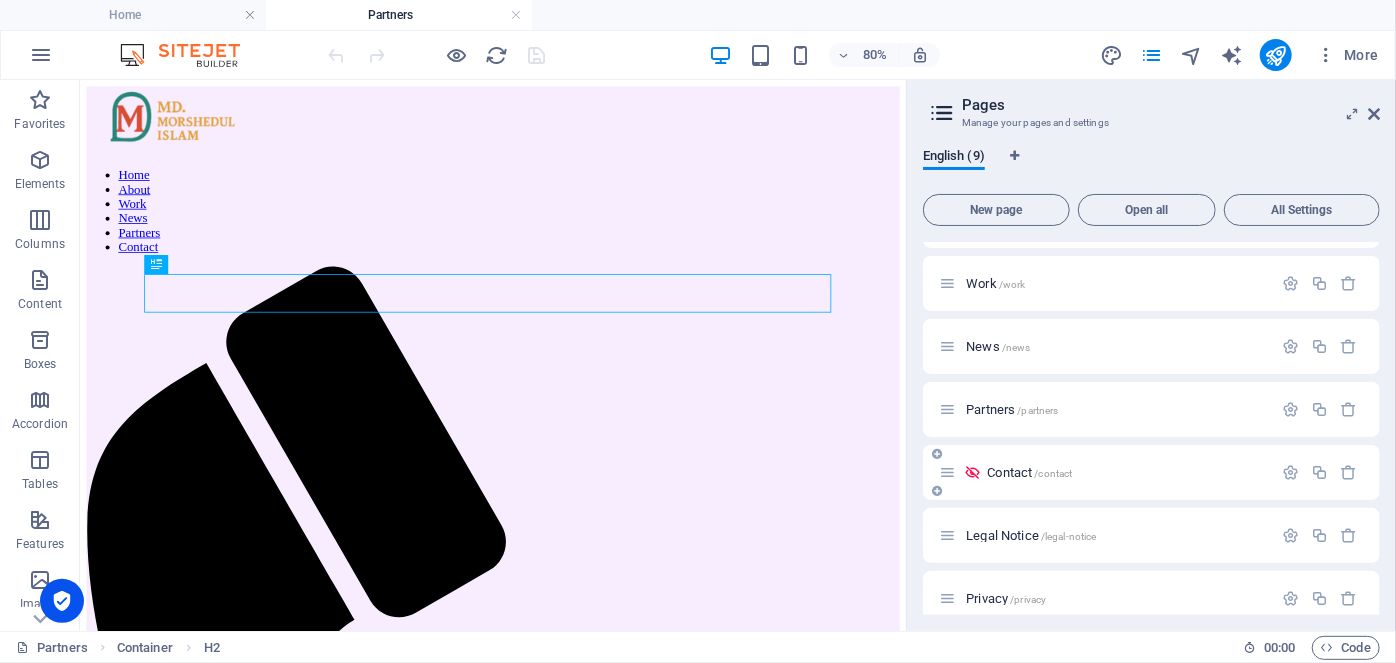 click on "/contact" at bounding box center [1053, 473] 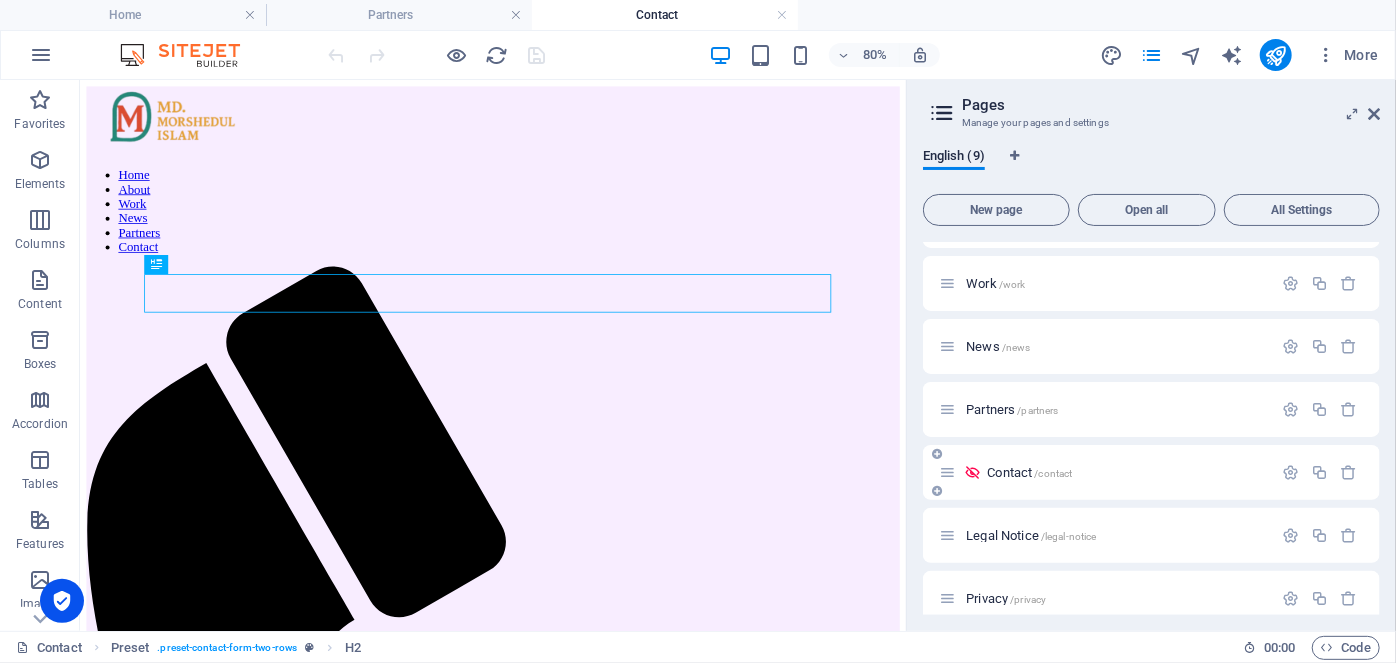 scroll, scrollTop: 0, scrollLeft: 0, axis: both 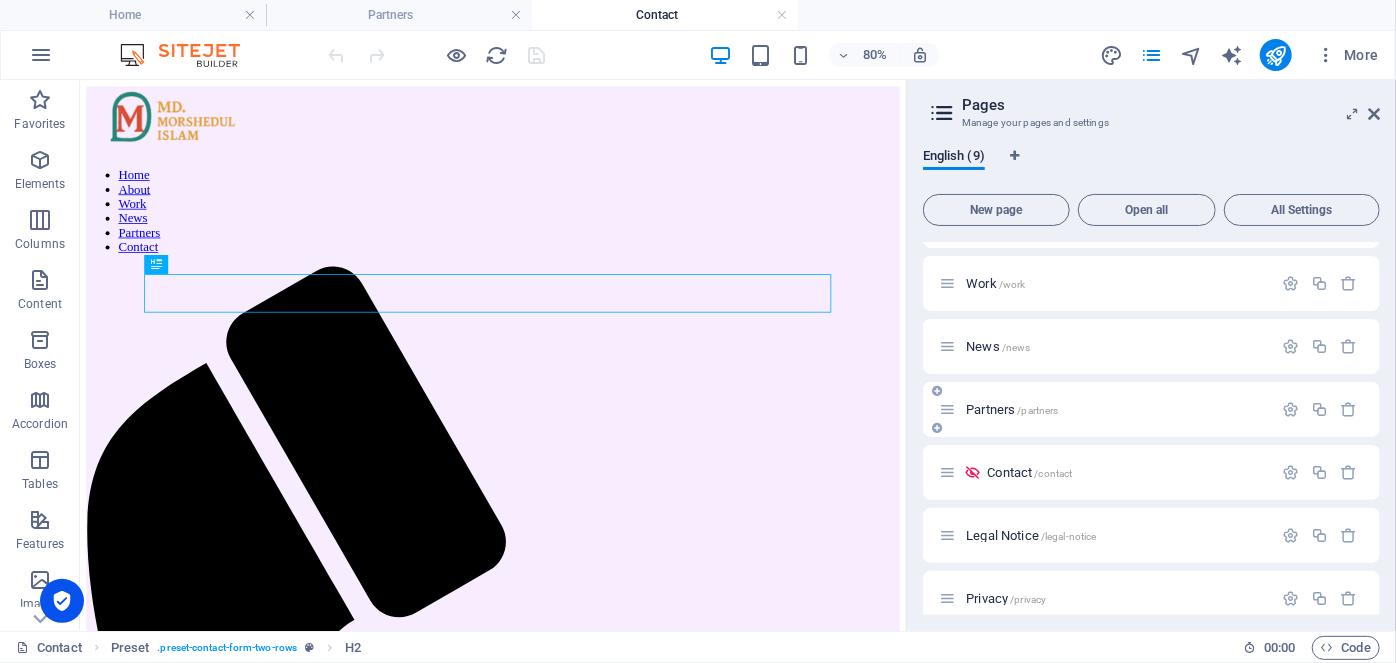 click on "/partners" at bounding box center (1037, 410) 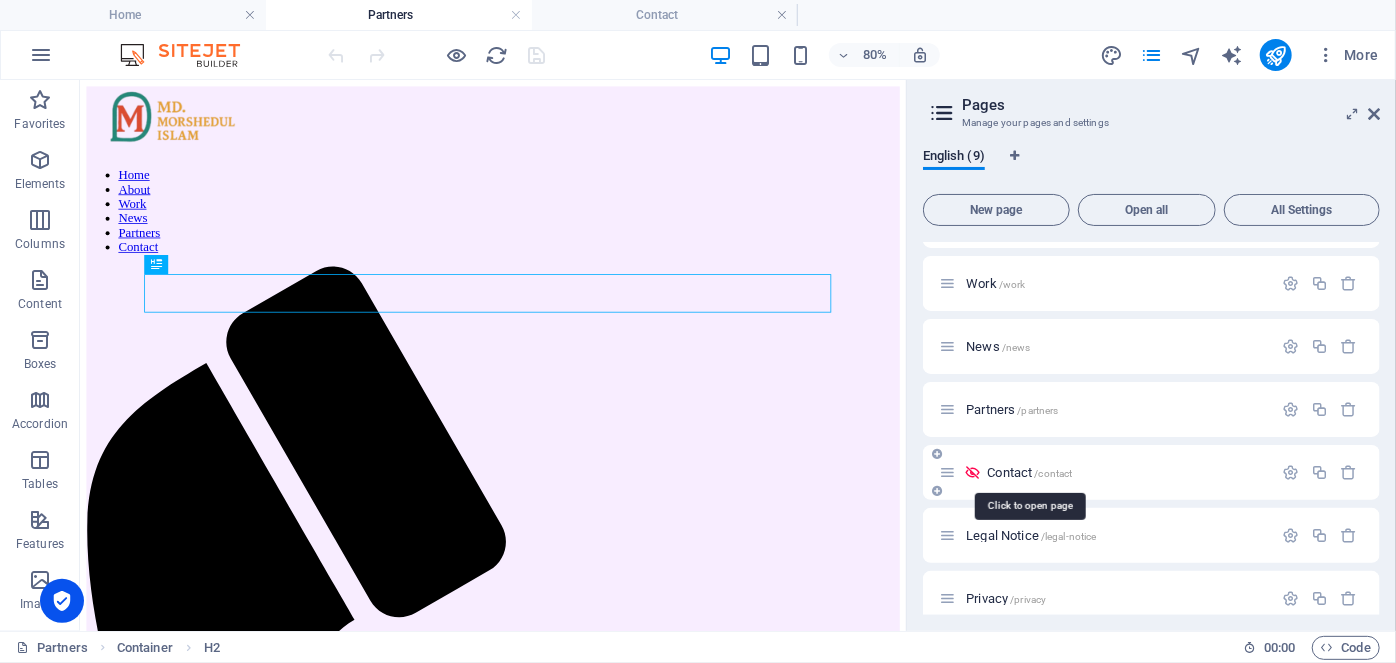 click on "/contact" at bounding box center [1053, 473] 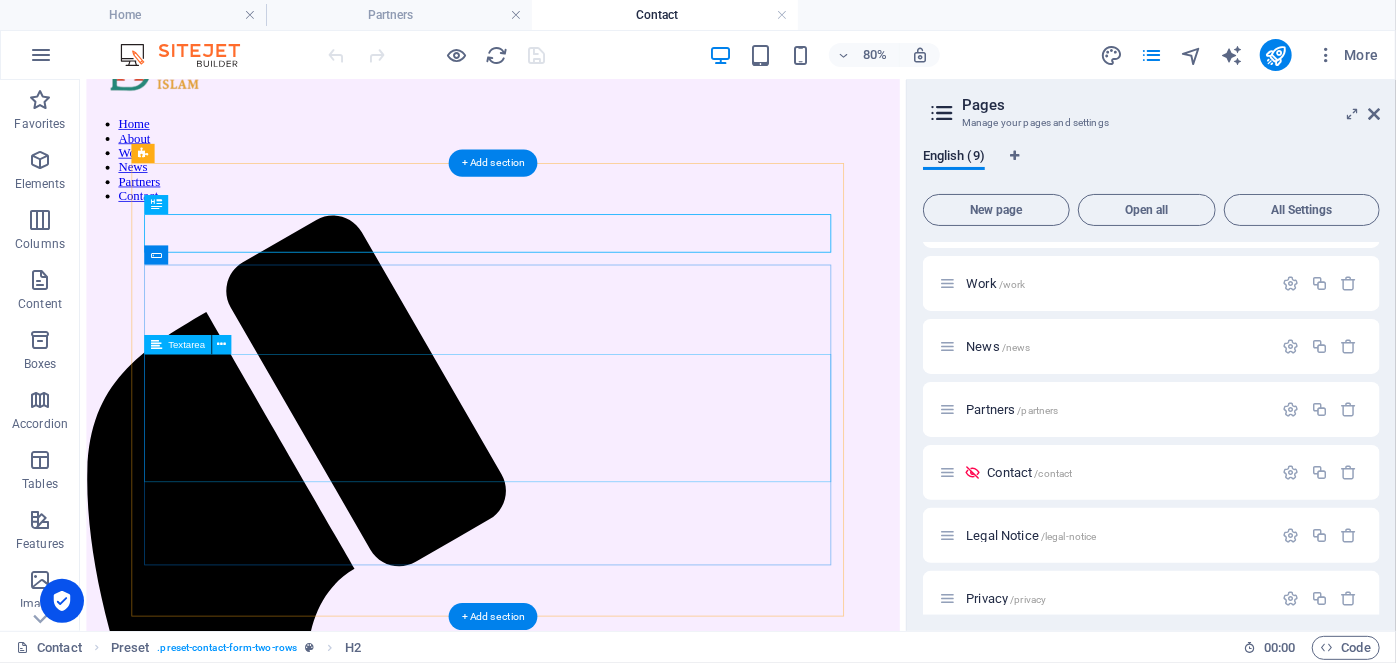 scroll, scrollTop: 90, scrollLeft: 0, axis: vertical 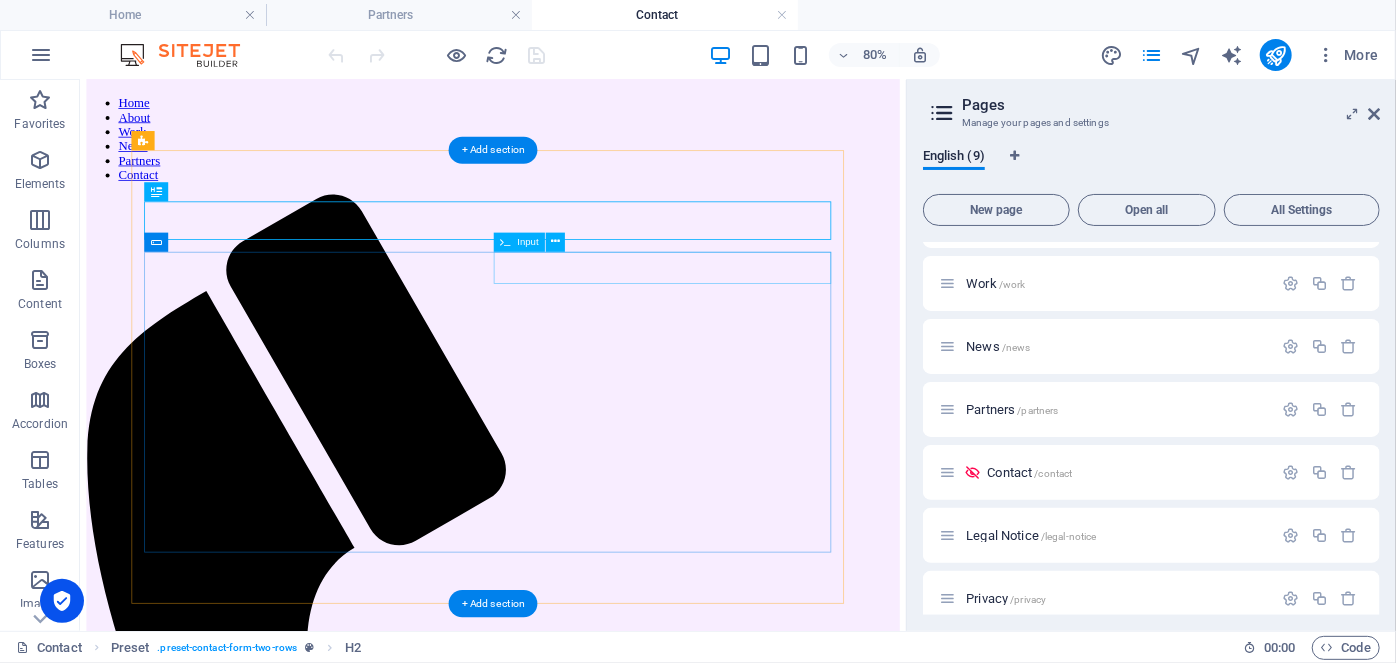 click at bounding box center [595, 1688] 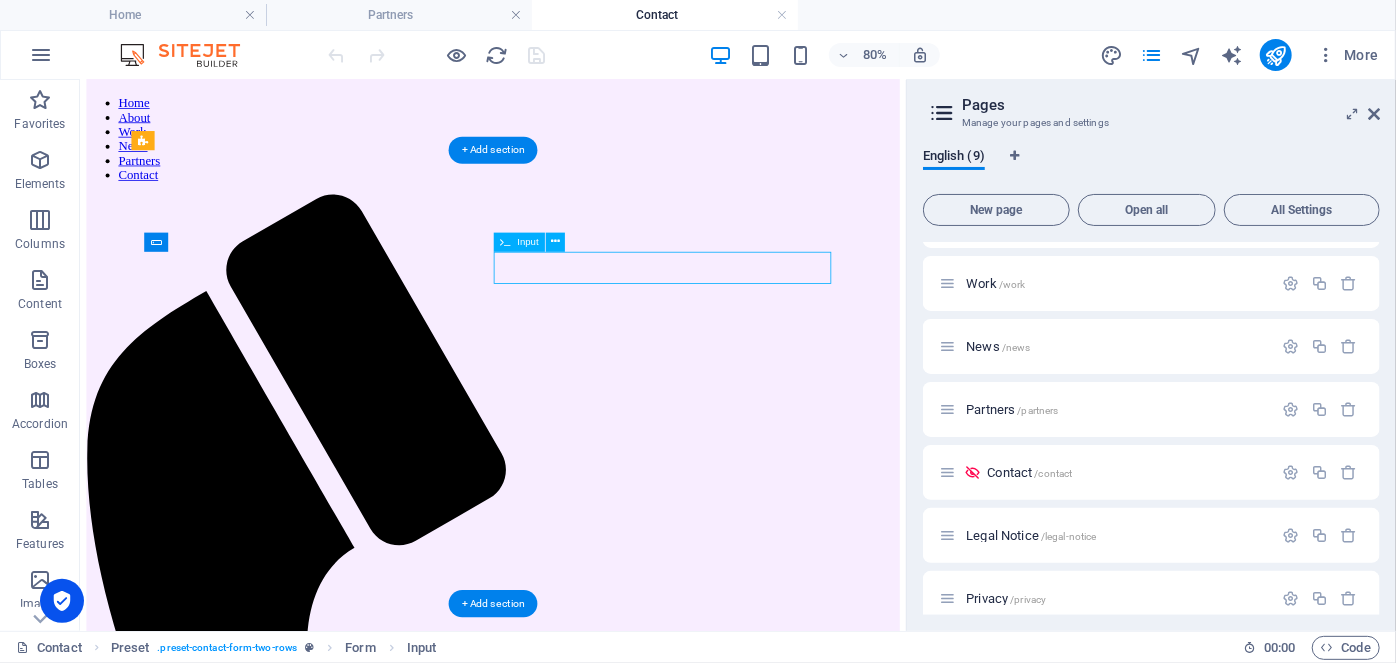 click at bounding box center [595, 1688] 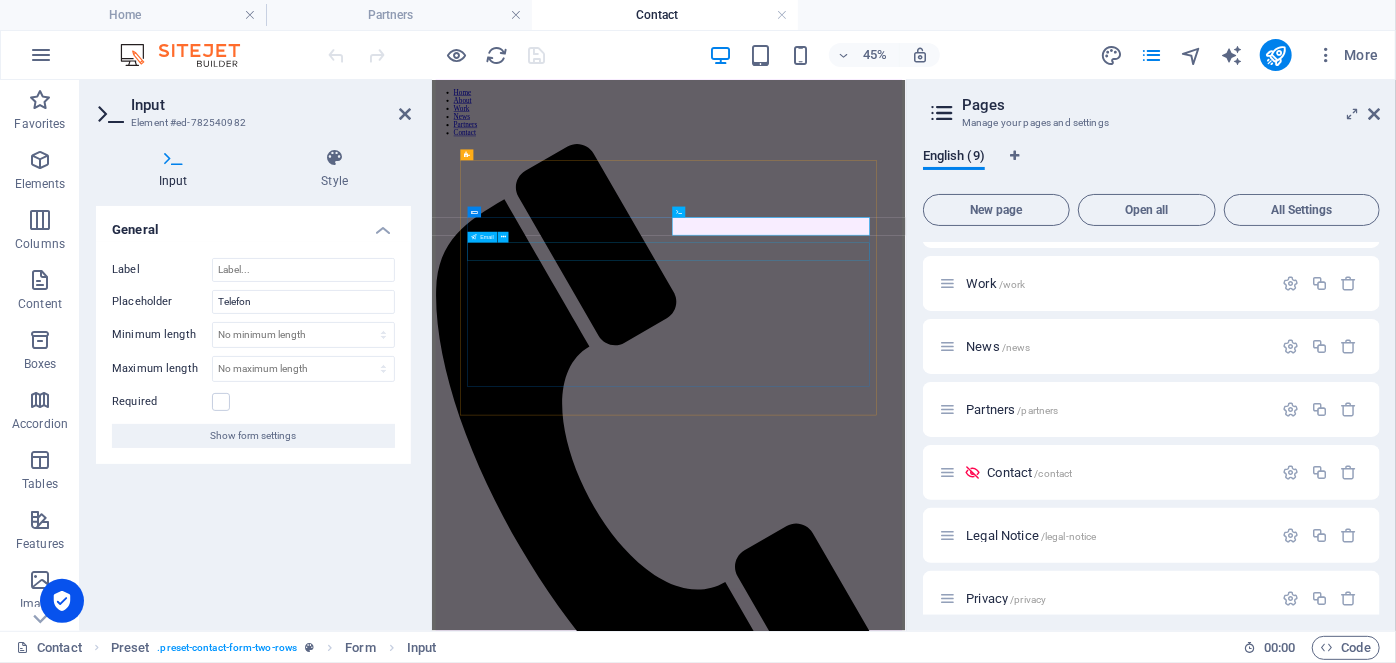 scroll, scrollTop: 0, scrollLeft: 0, axis: both 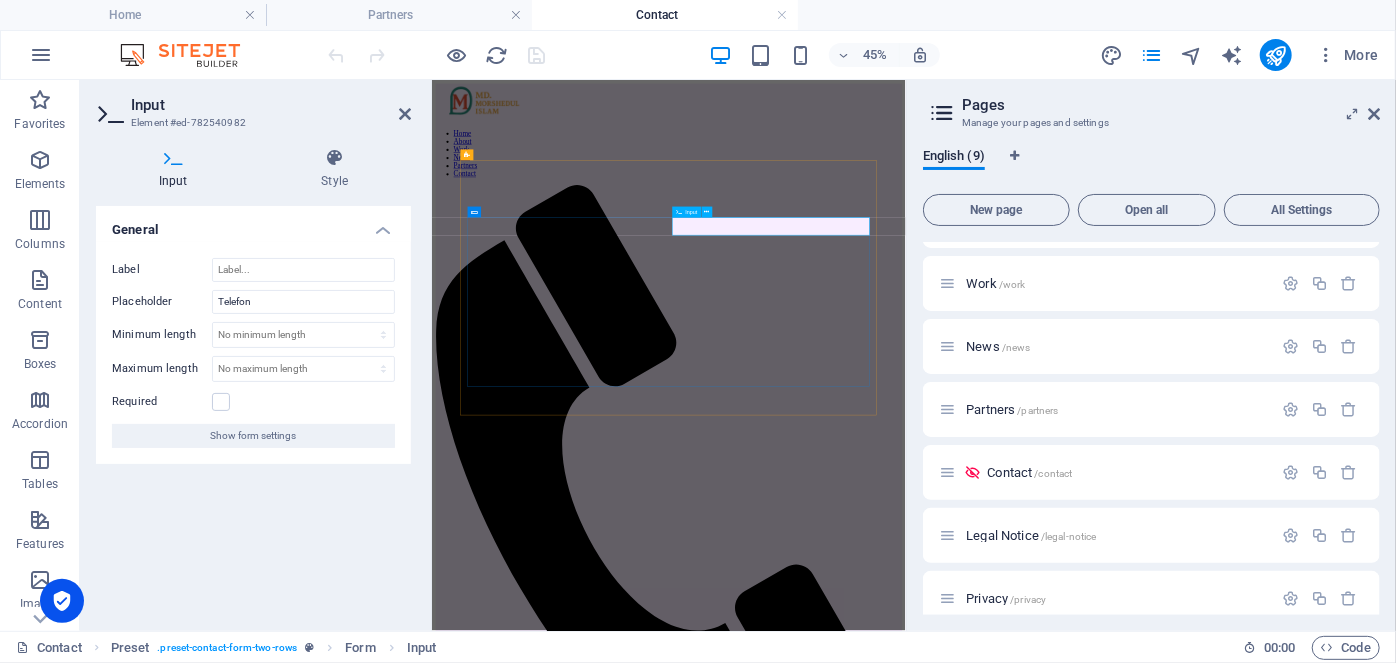 click at bounding box center (527, 1804) 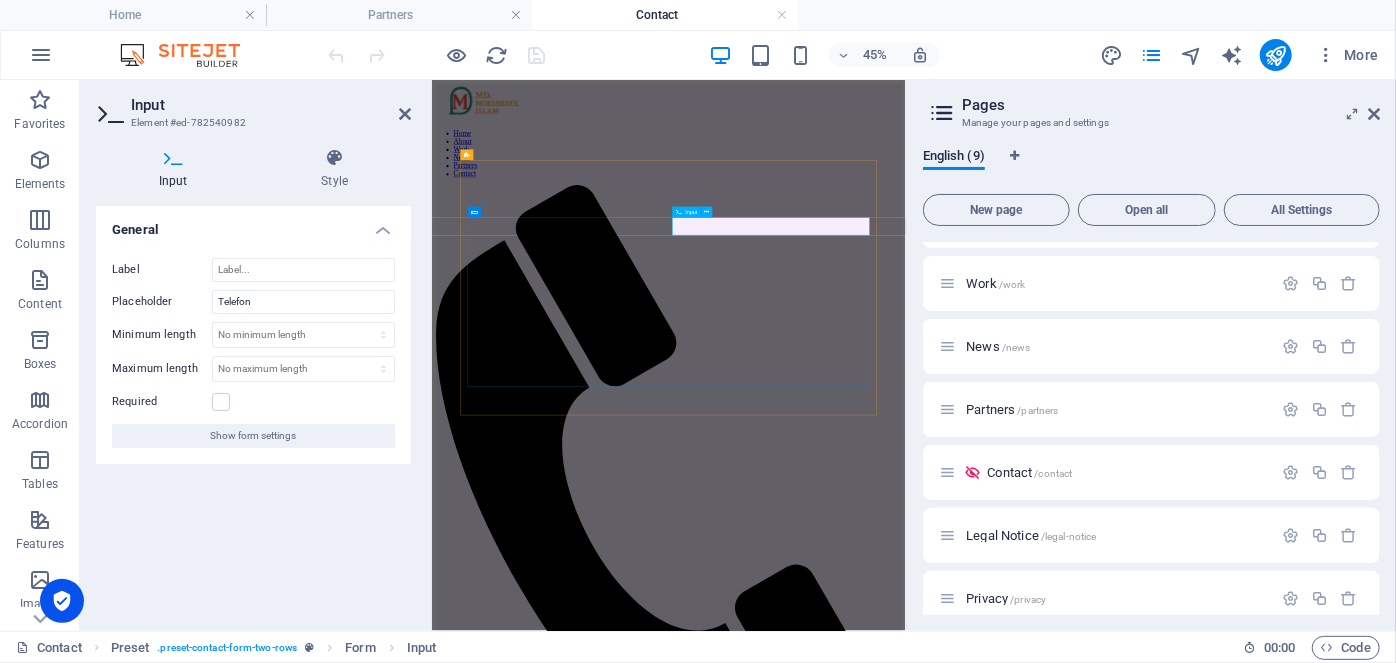 click at bounding box center [527, 1804] 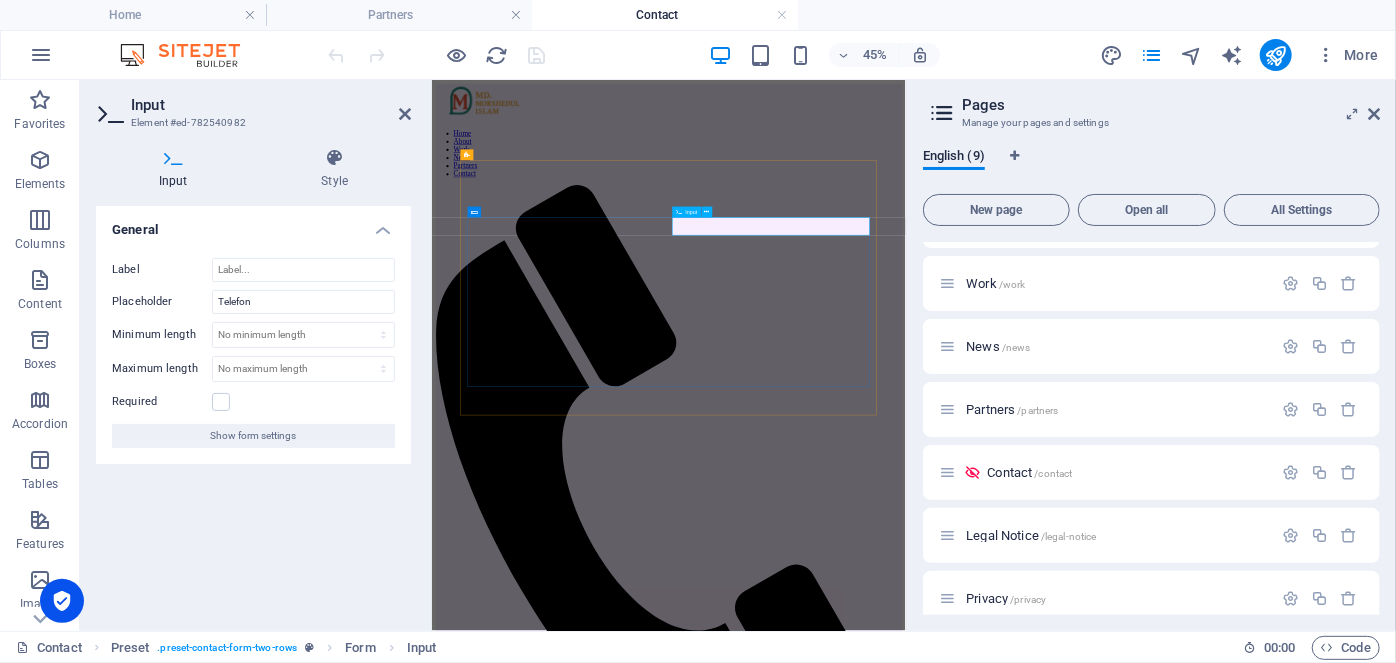 click at bounding box center [527, 1804] 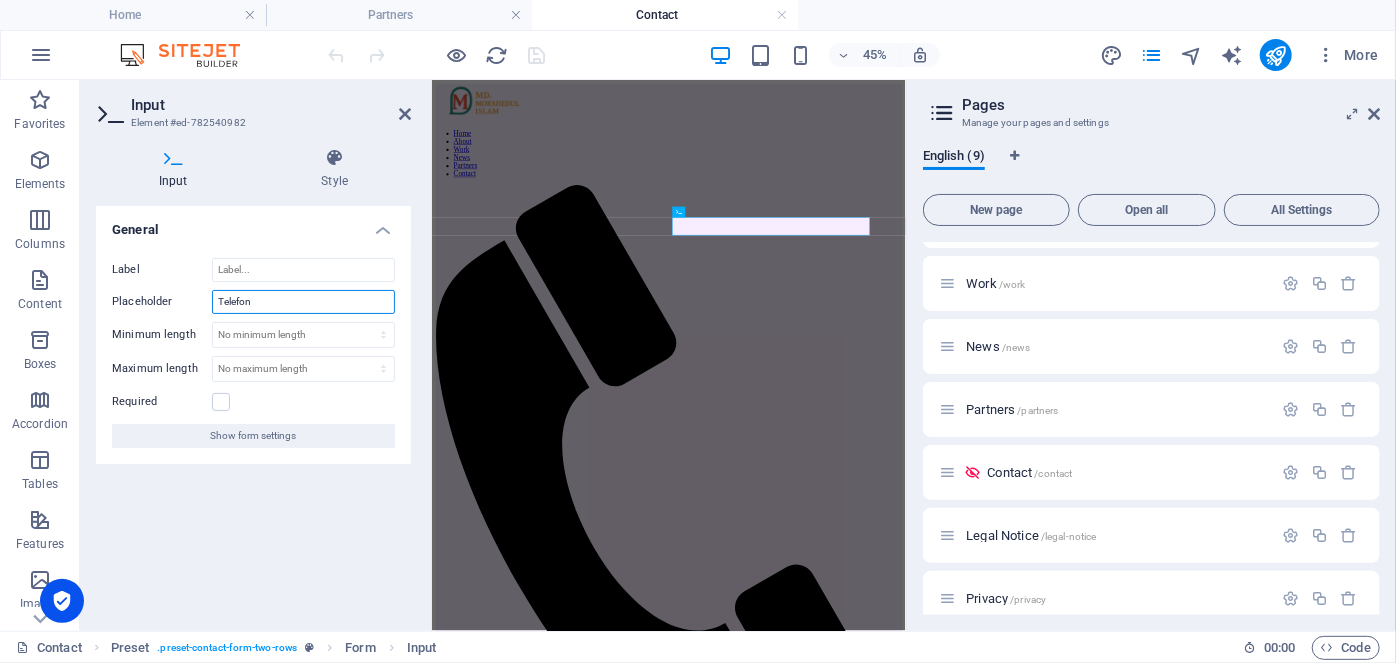 click on "Telefon" at bounding box center (303, 302) 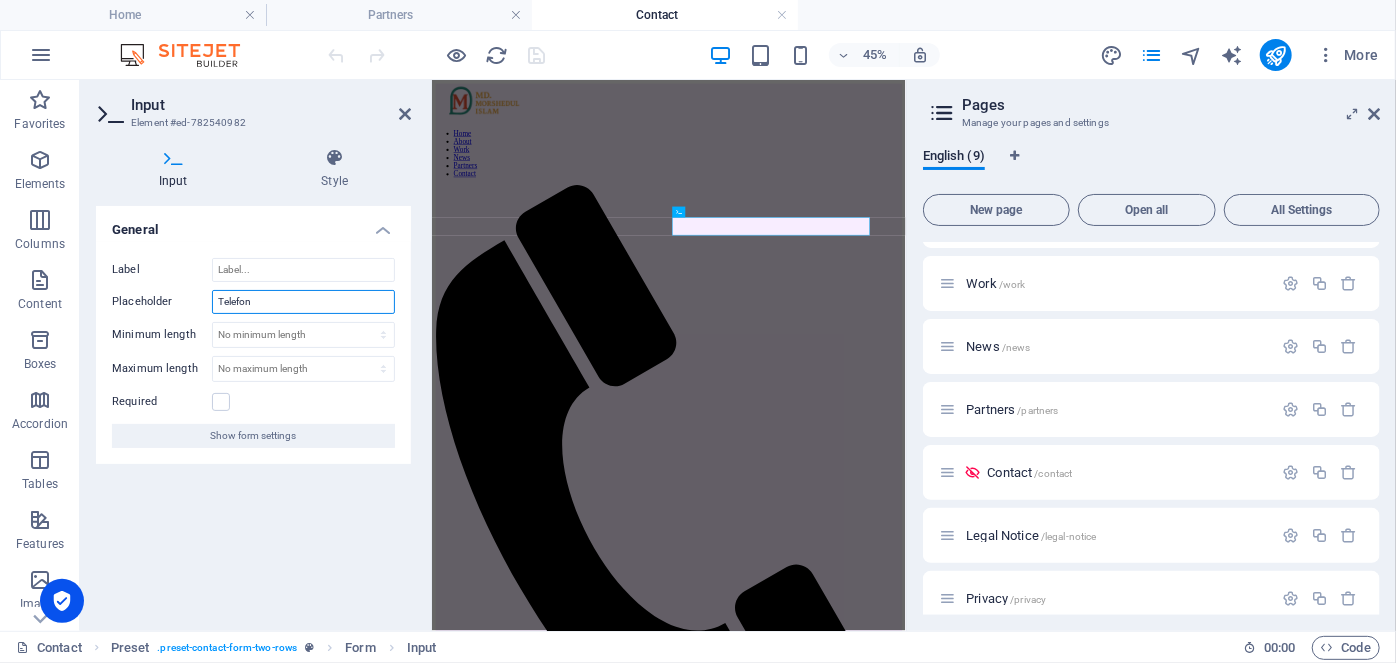 drag, startPoint x: 283, startPoint y: 307, endPoint x: 209, endPoint y: 303, distance: 74.10803 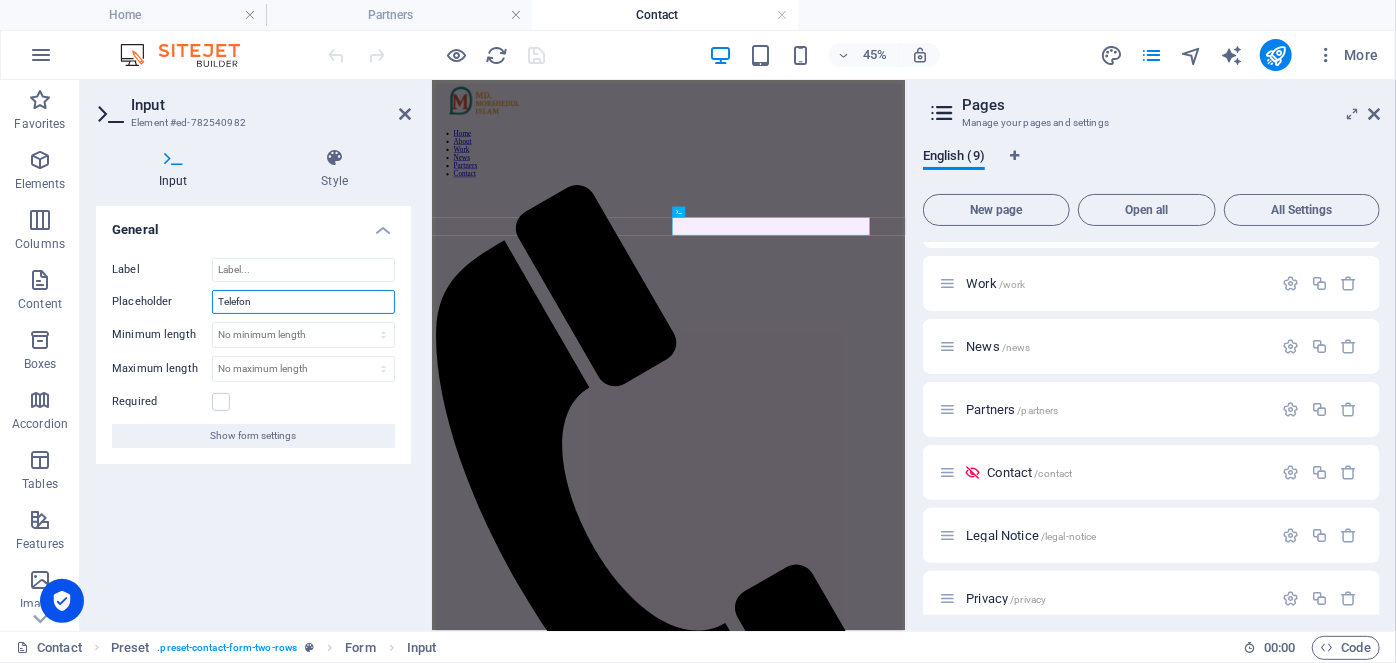 click on "Placeholder Telefon" at bounding box center (253, 302) 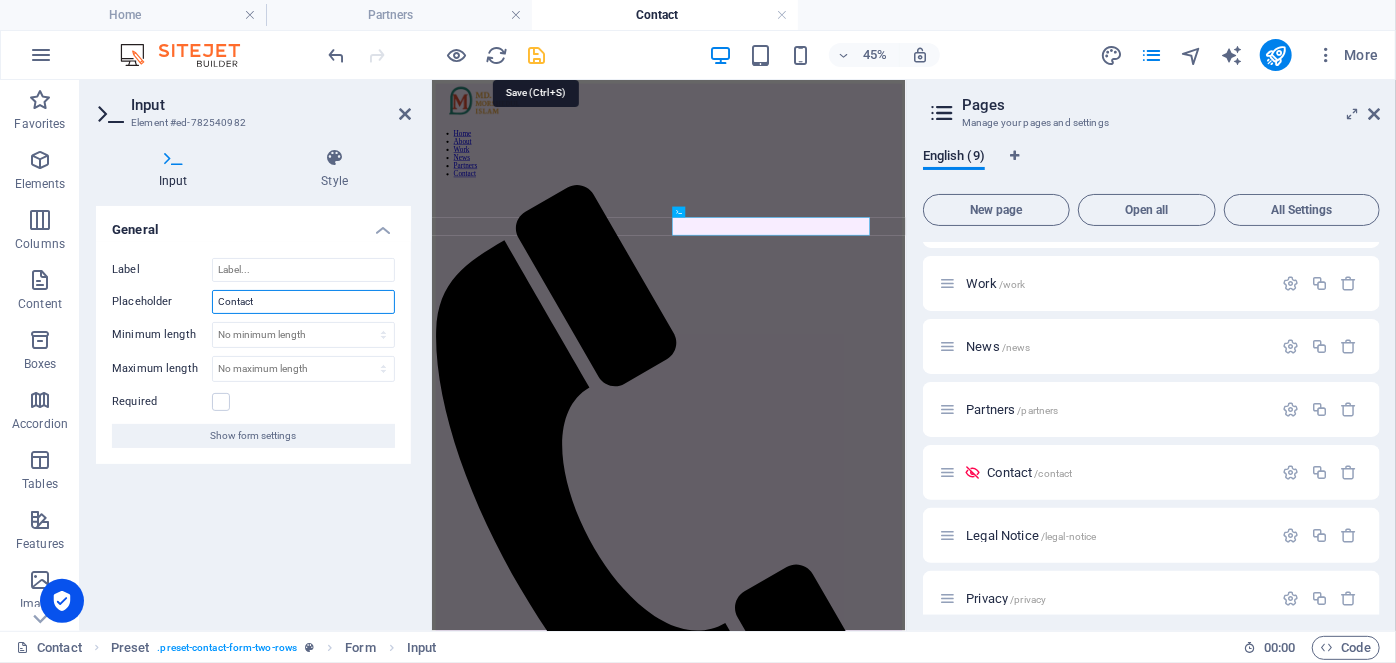 type on "Contact" 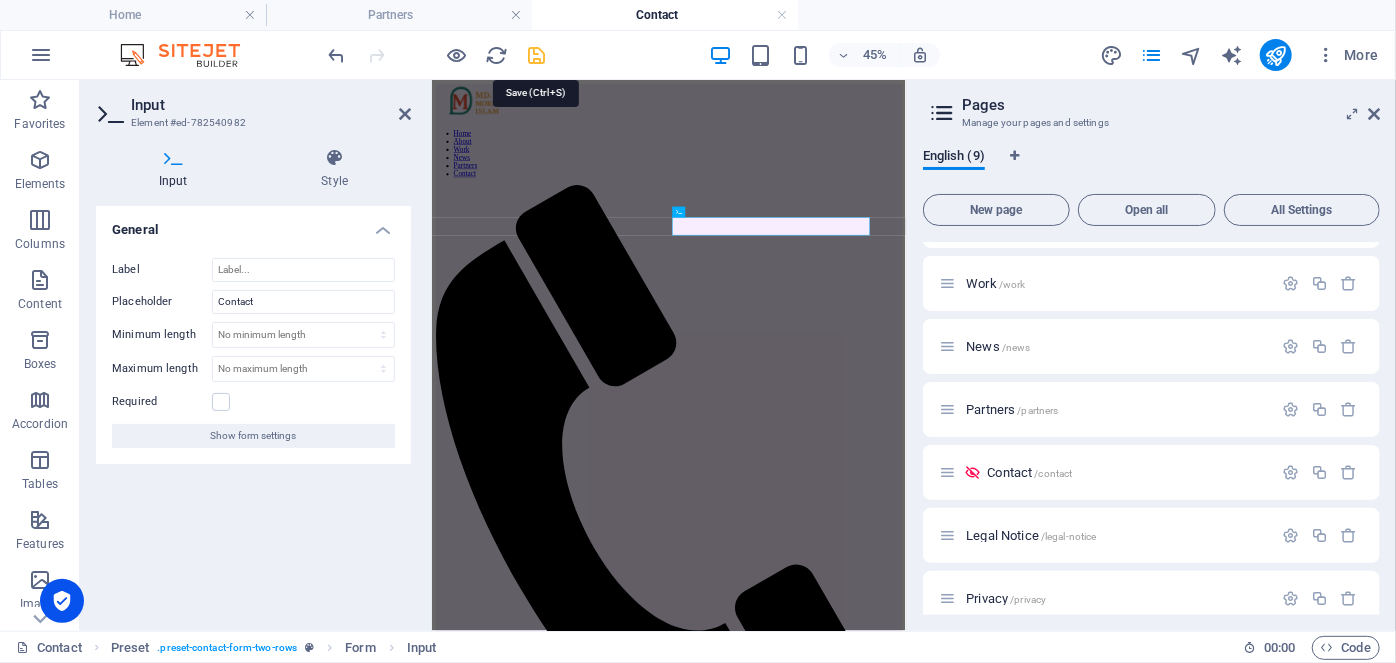 click at bounding box center [537, 55] 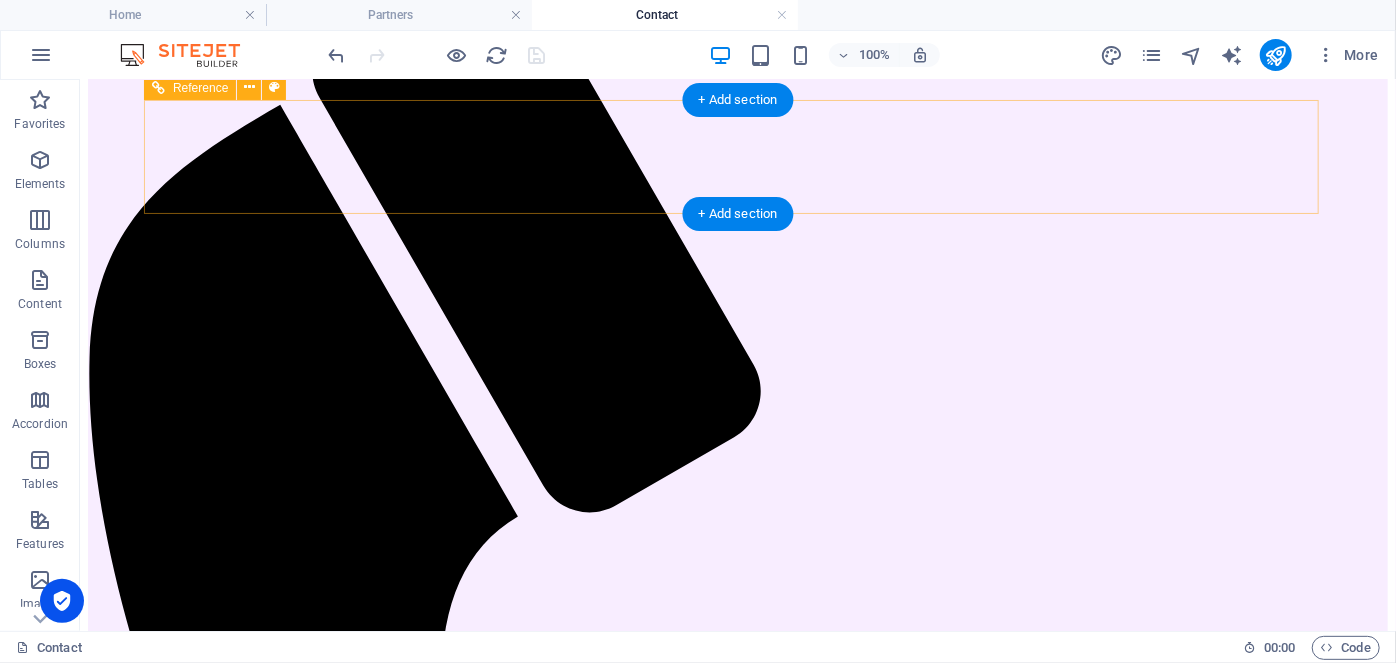 scroll, scrollTop: 0, scrollLeft: 0, axis: both 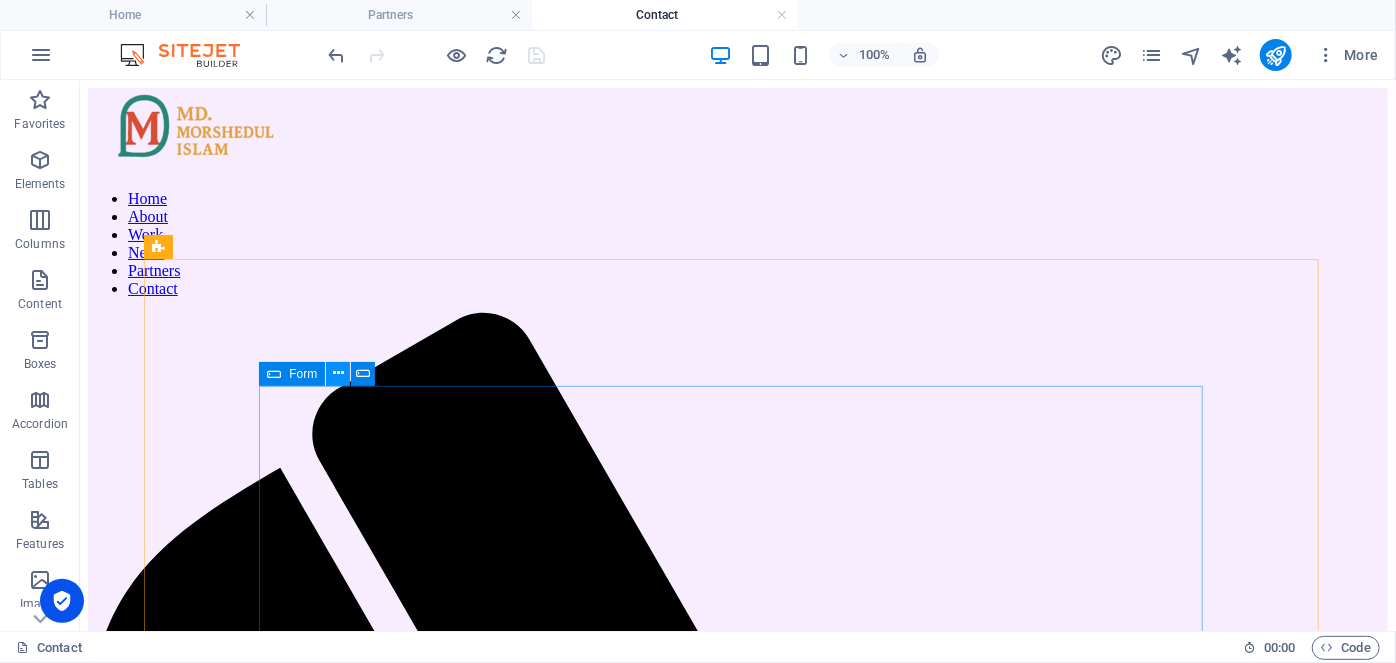 click at bounding box center [338, 373] 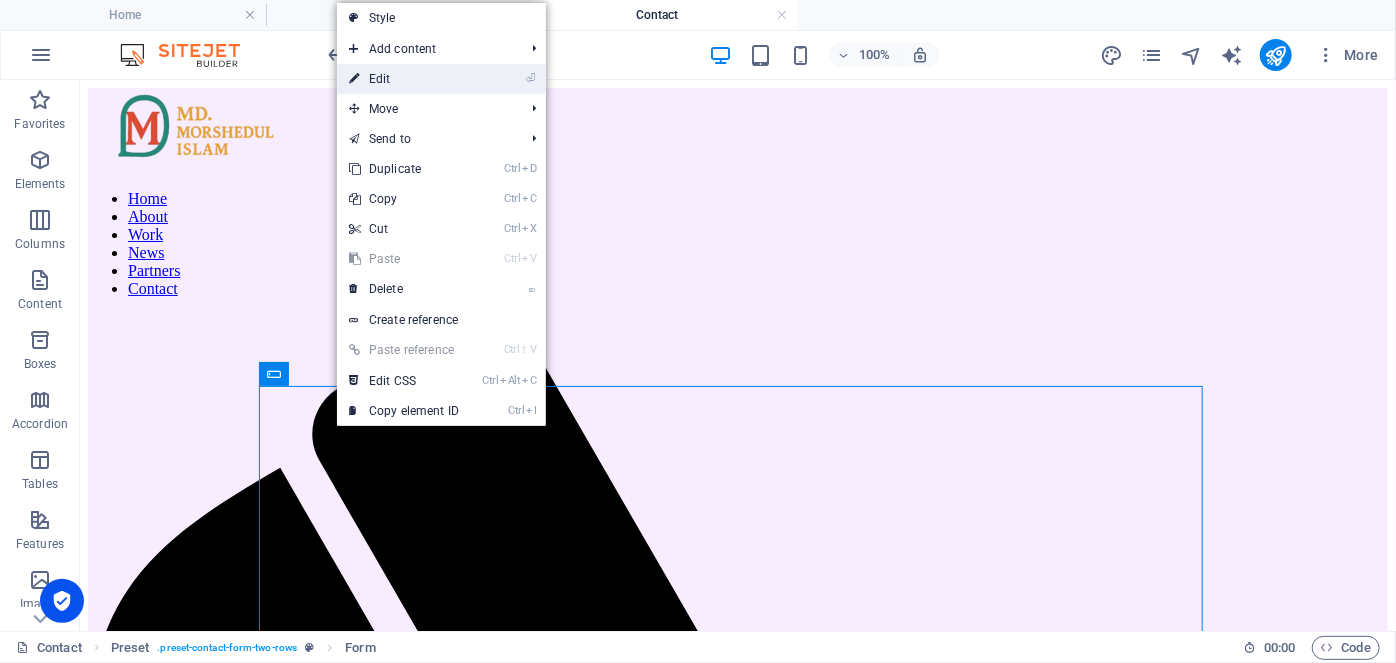 click on "⏎  Edit" at bounding box center [404, 79] 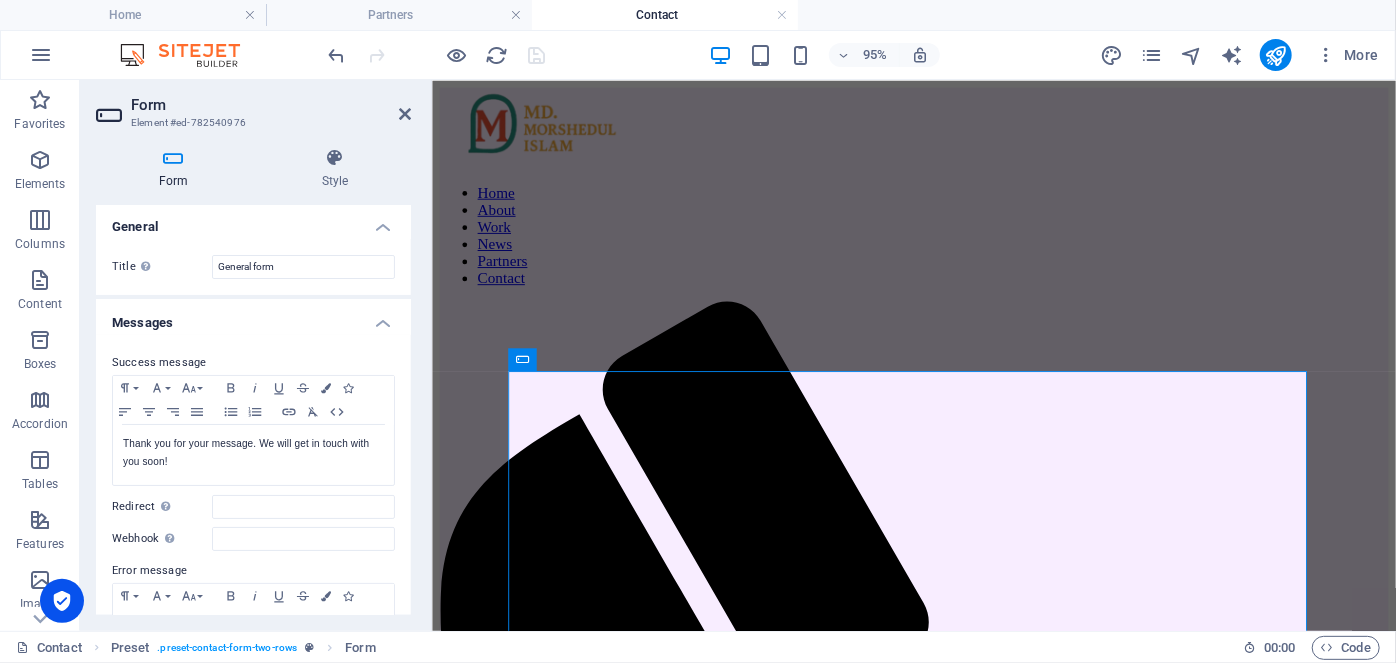 scroll, scrollTop: 0, scrollLeft: 0, axis: both 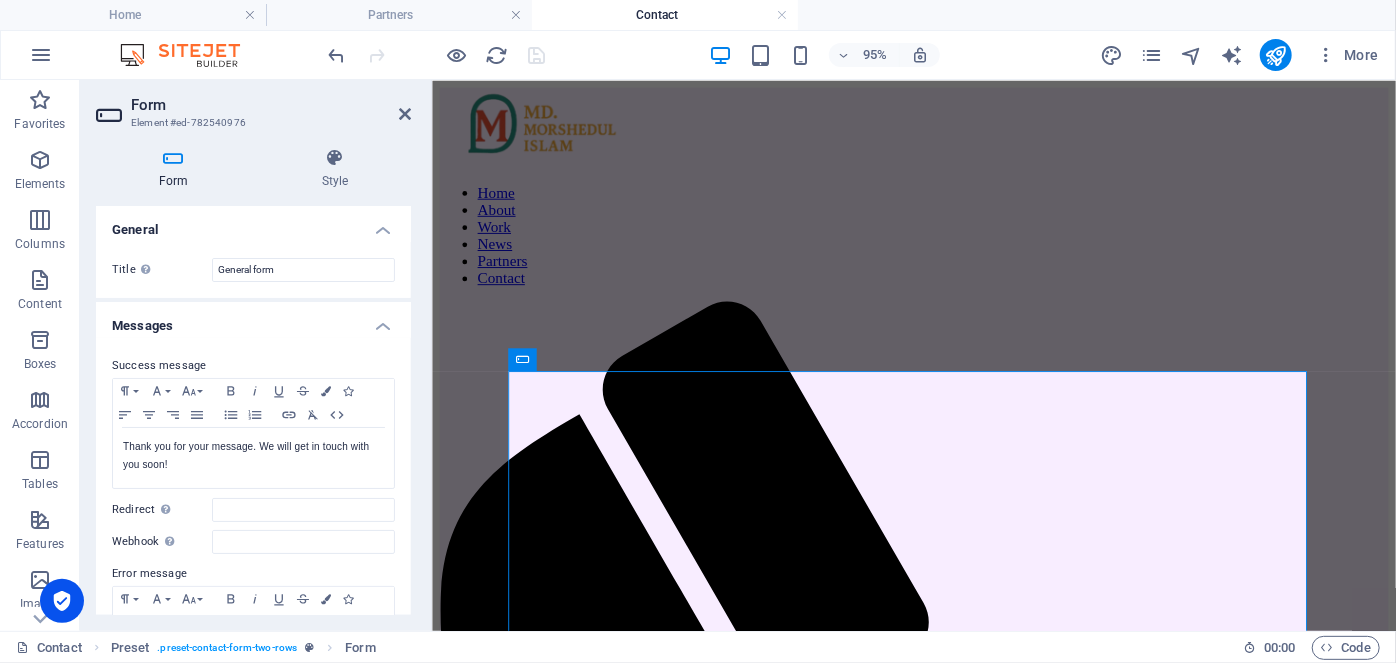 click at bounding box center (173, 158) 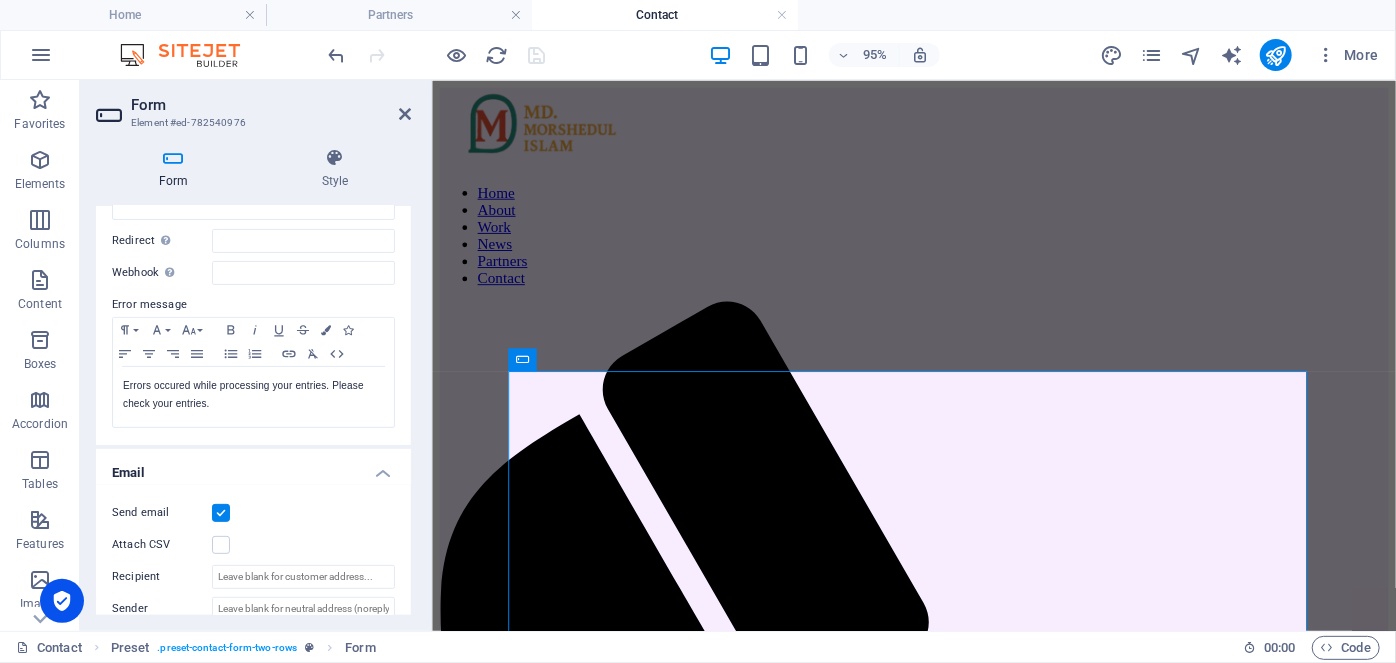 scroll, scrollTop: 272, scrollLeft: 0, axis: vertical 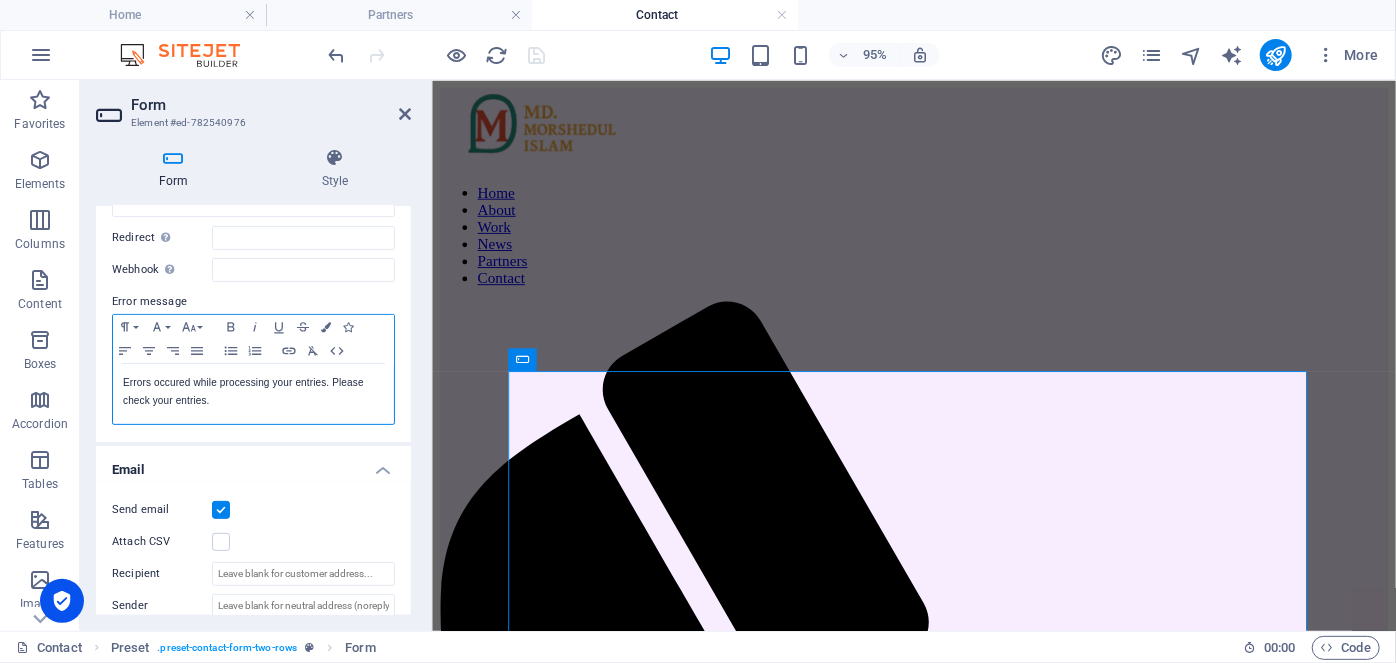 click on "Errors occured while processing your entries. Please check your entries." at bounding box center (253, 392) 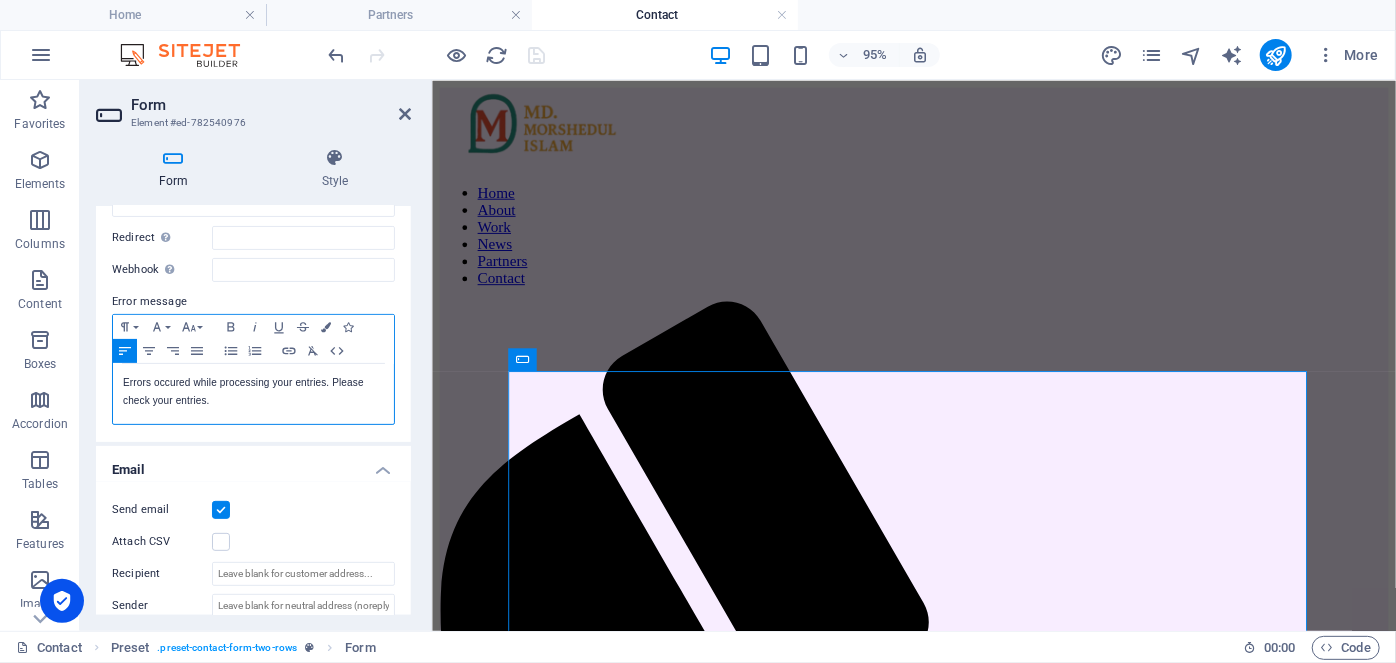 click on "Errors occured while processing your entries. Please check your entries." at bounding box center [253, 392] 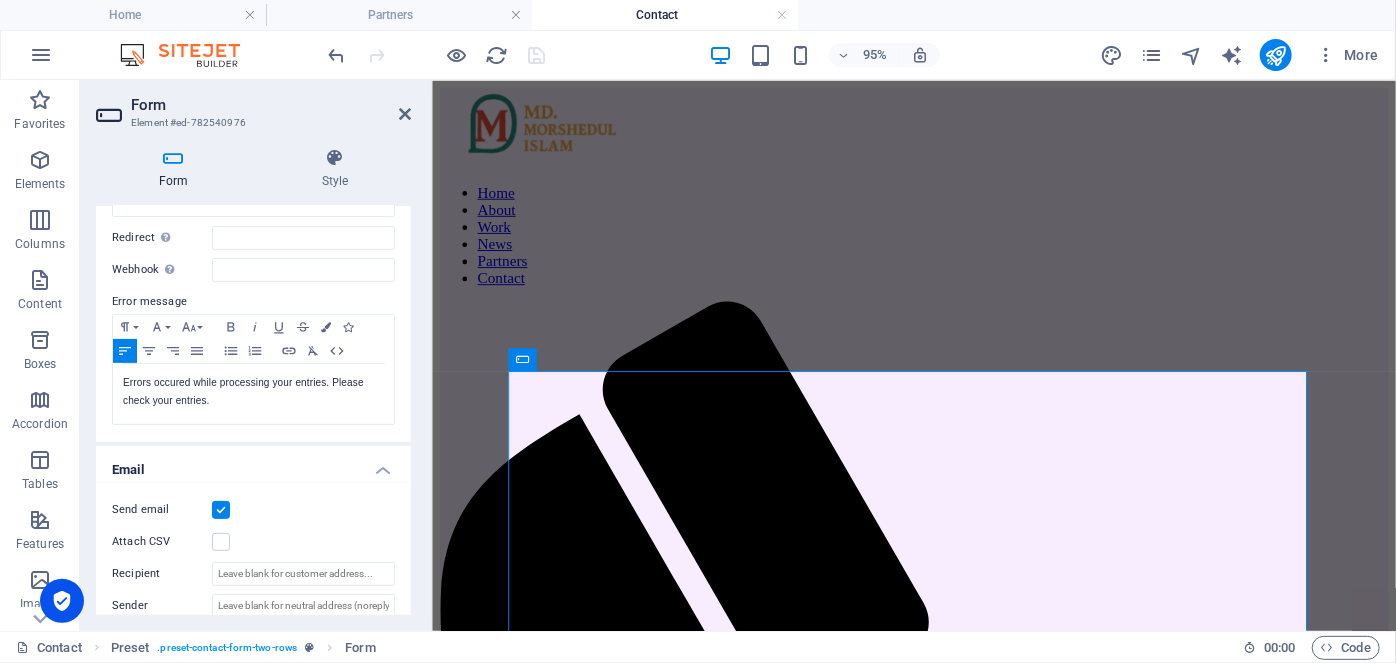 click on "Error message" at bounding box center (253, 302) 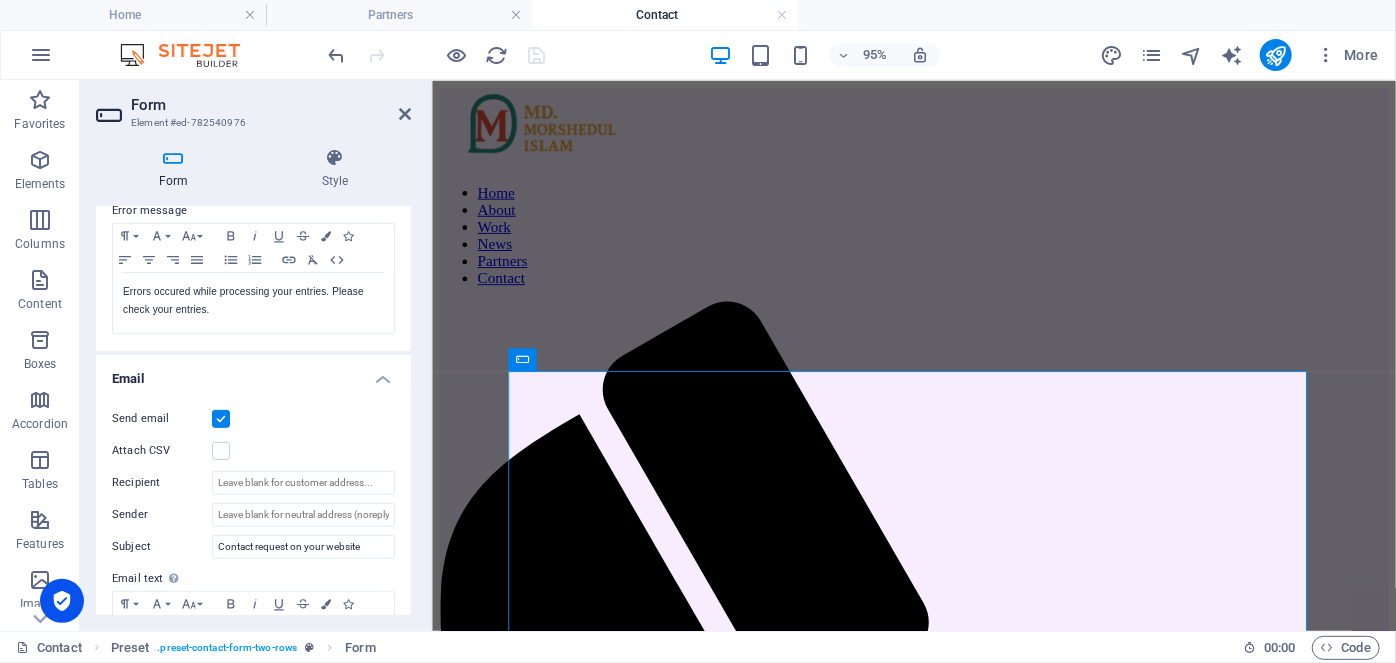 scroll, scrollTop: 454, scrollLeft: 0, axis: vertical 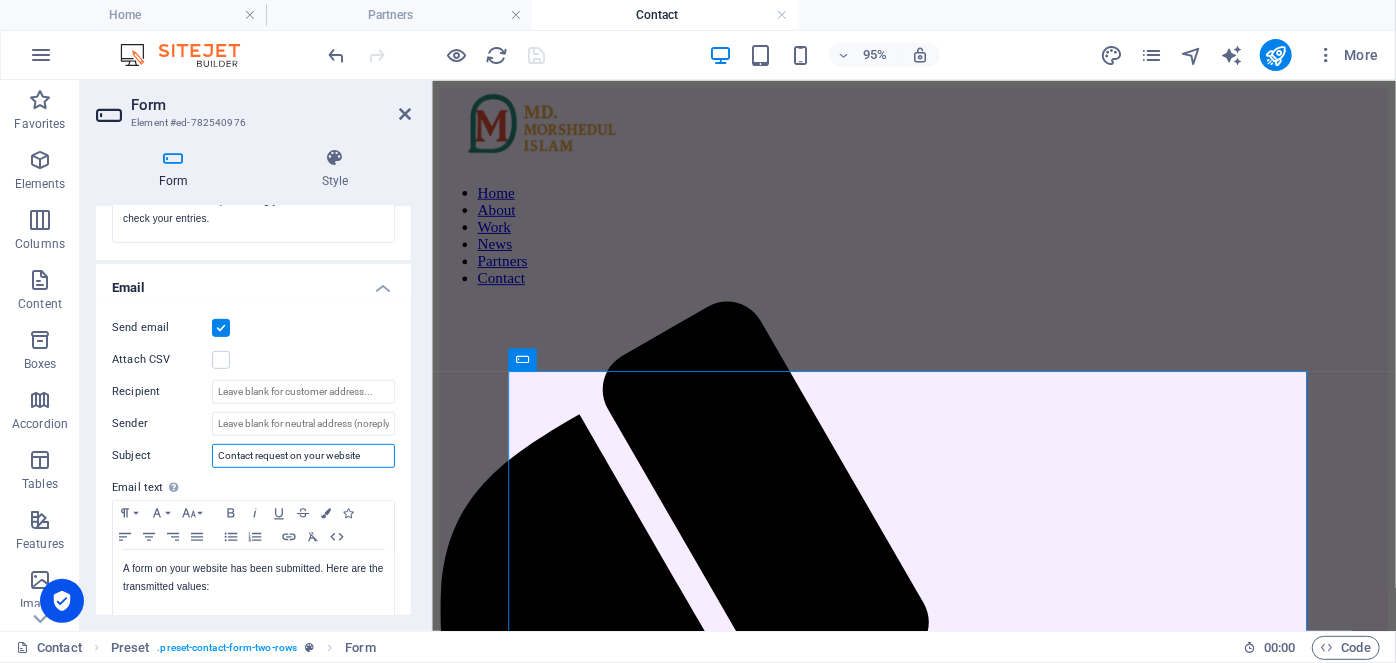click on "Contact request on your website" at bounding box center [303, 456] 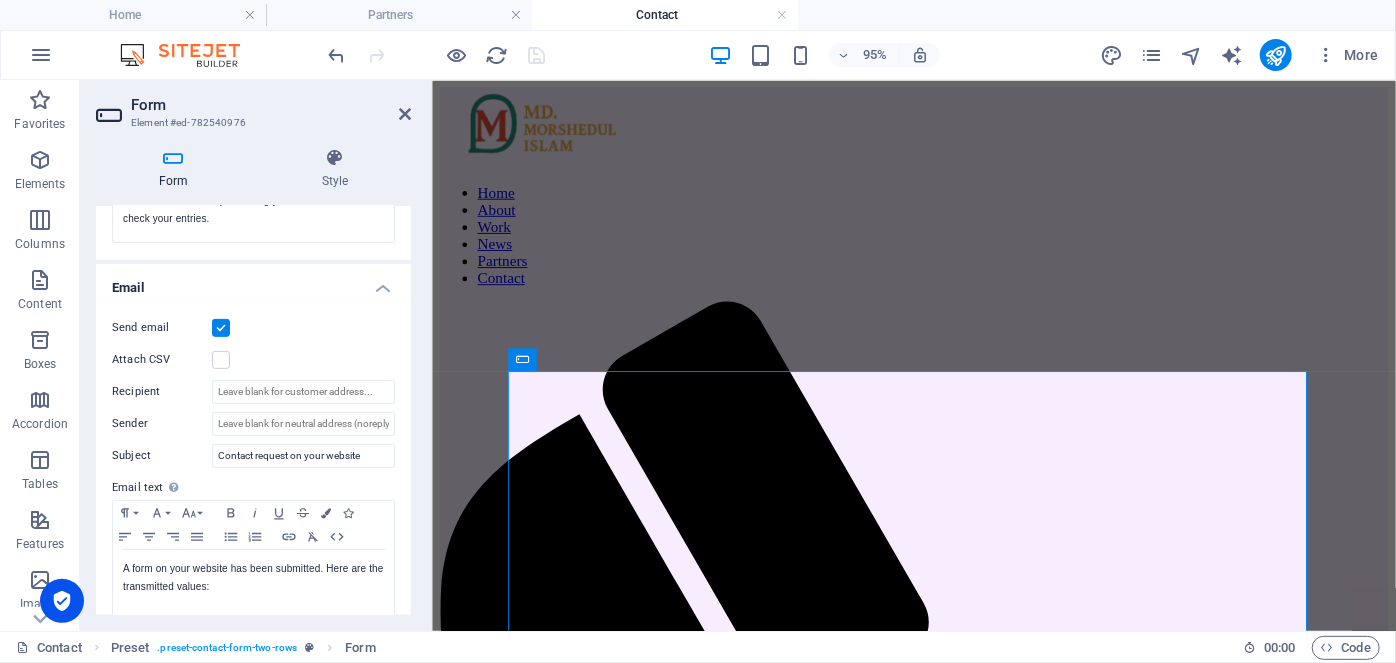 click on "Email text Define text to be sent if form inputs should be sent by email." at bounding box center (253, 488) 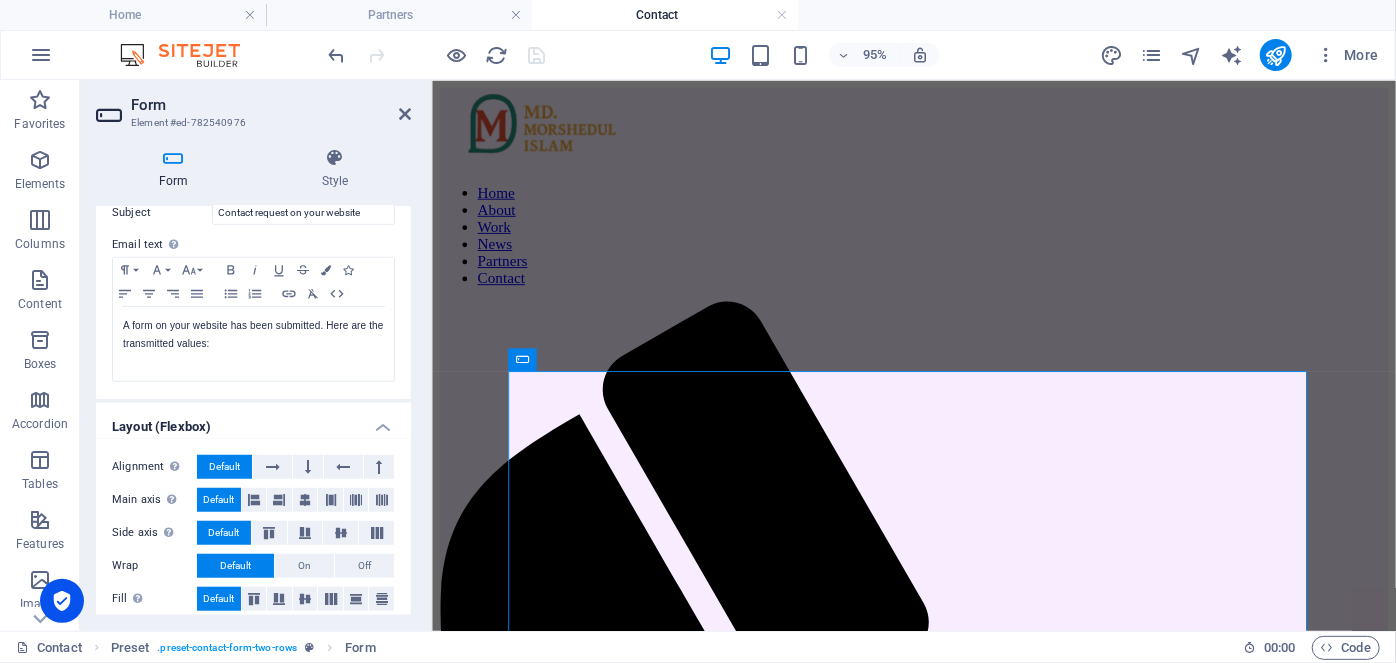scroll, scrollTop: 707, scrollLeft: 0, axis: vertical 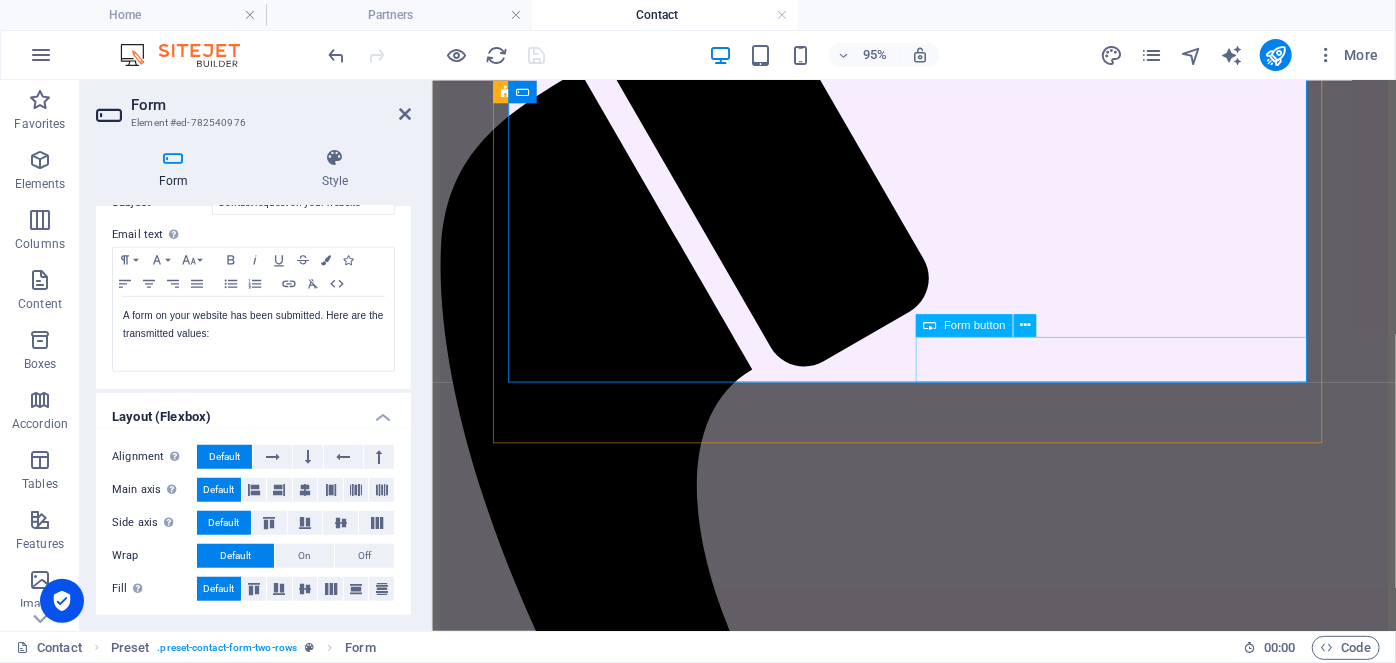 click on "Form button" at bounding box center [974, 325] 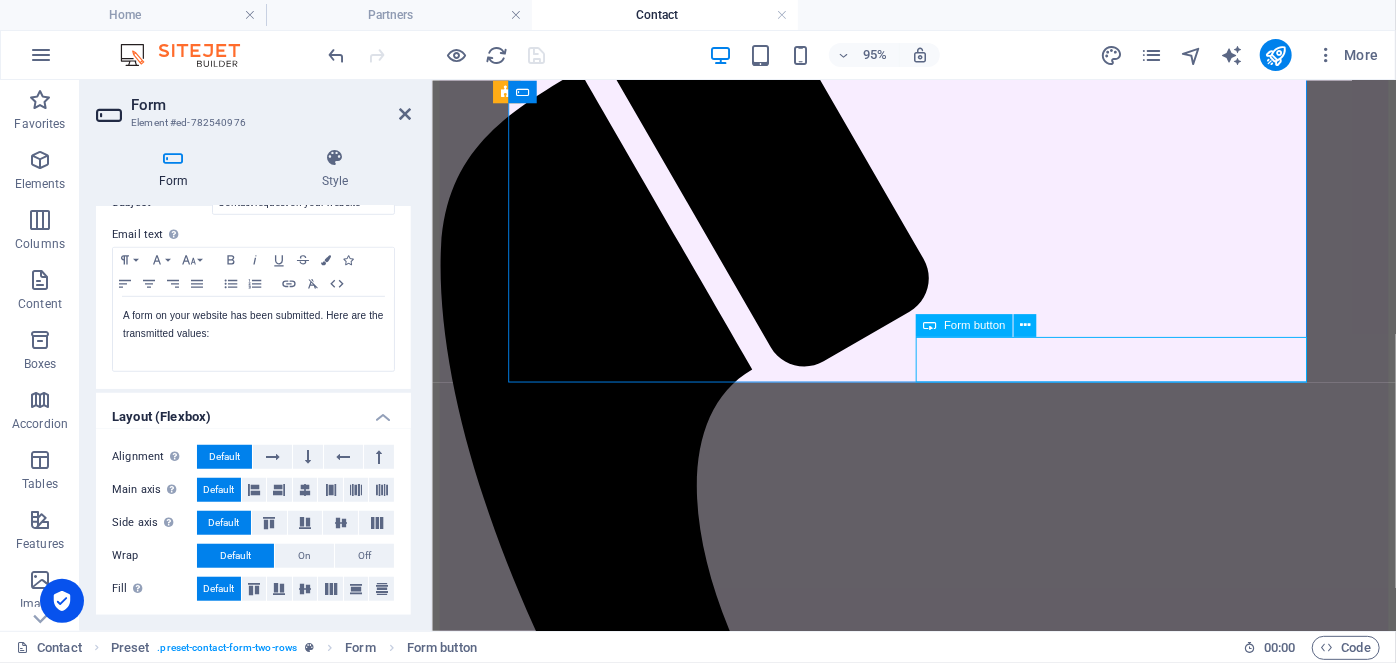 click on "Form button" at bounding box center [974, 325] 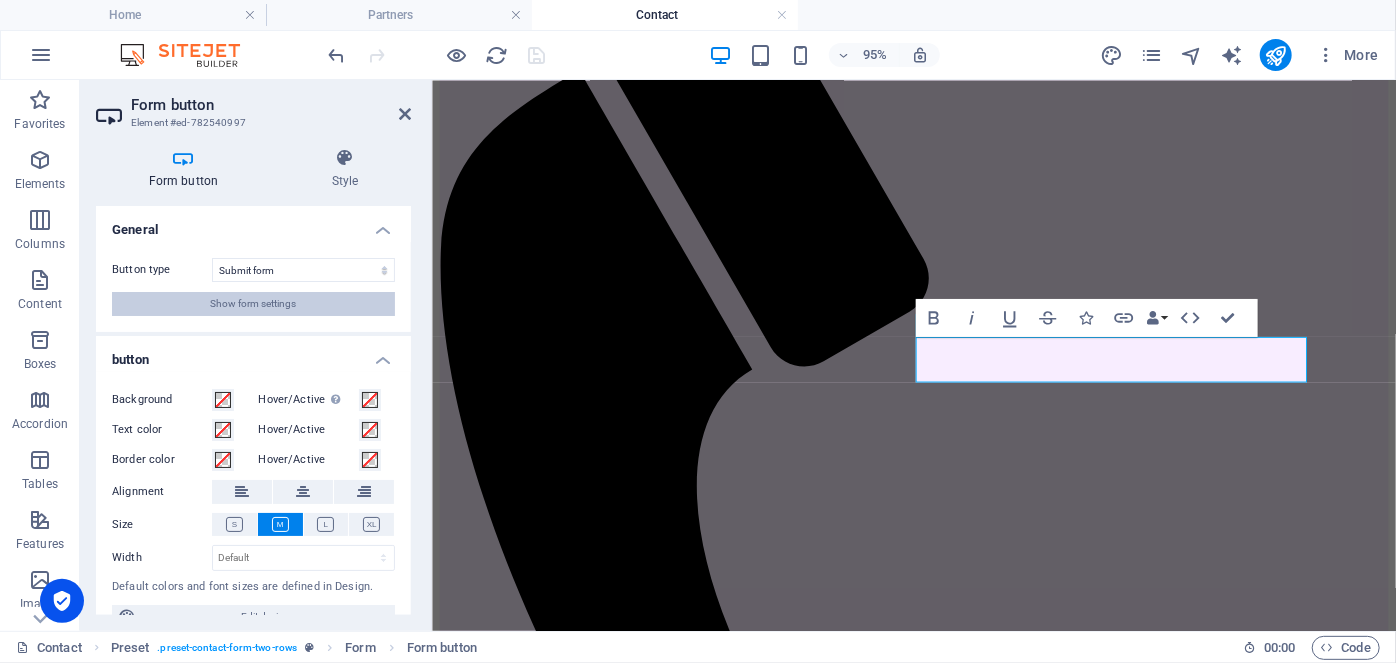 click on "Show form settings" at bounding box center [253, 304] 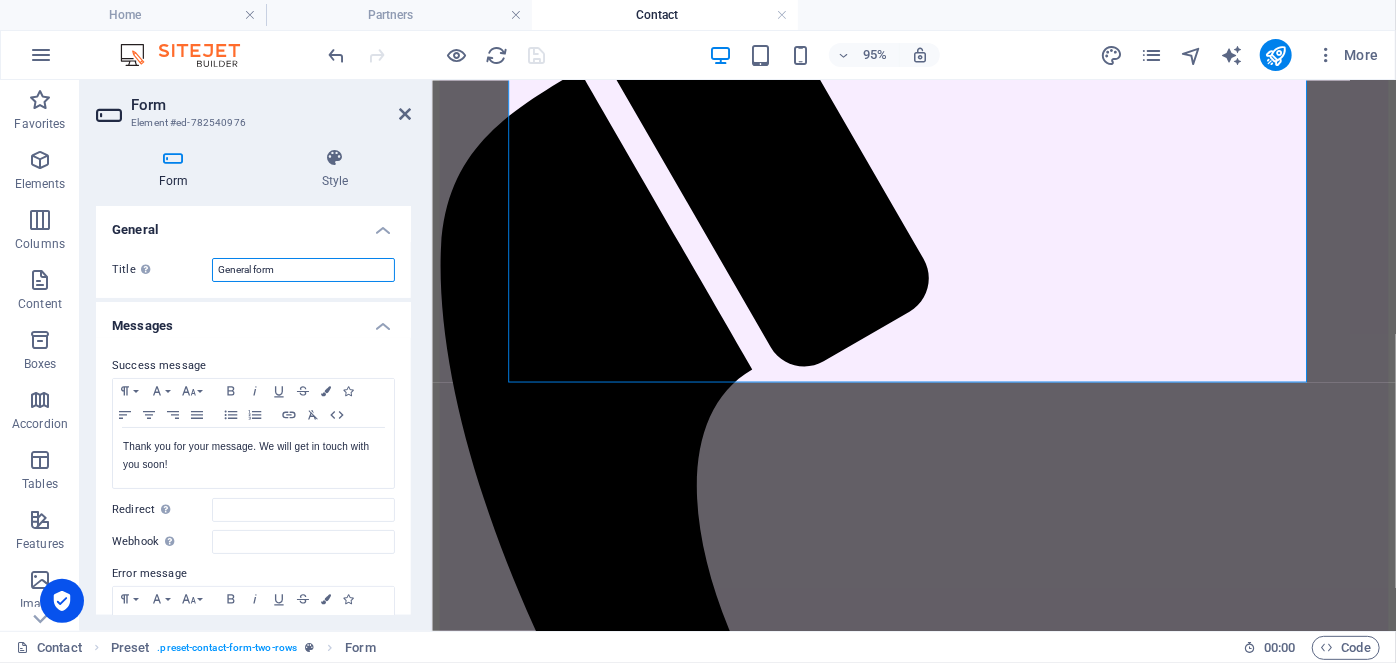 click on "General form" at bounding box center [303, 270] 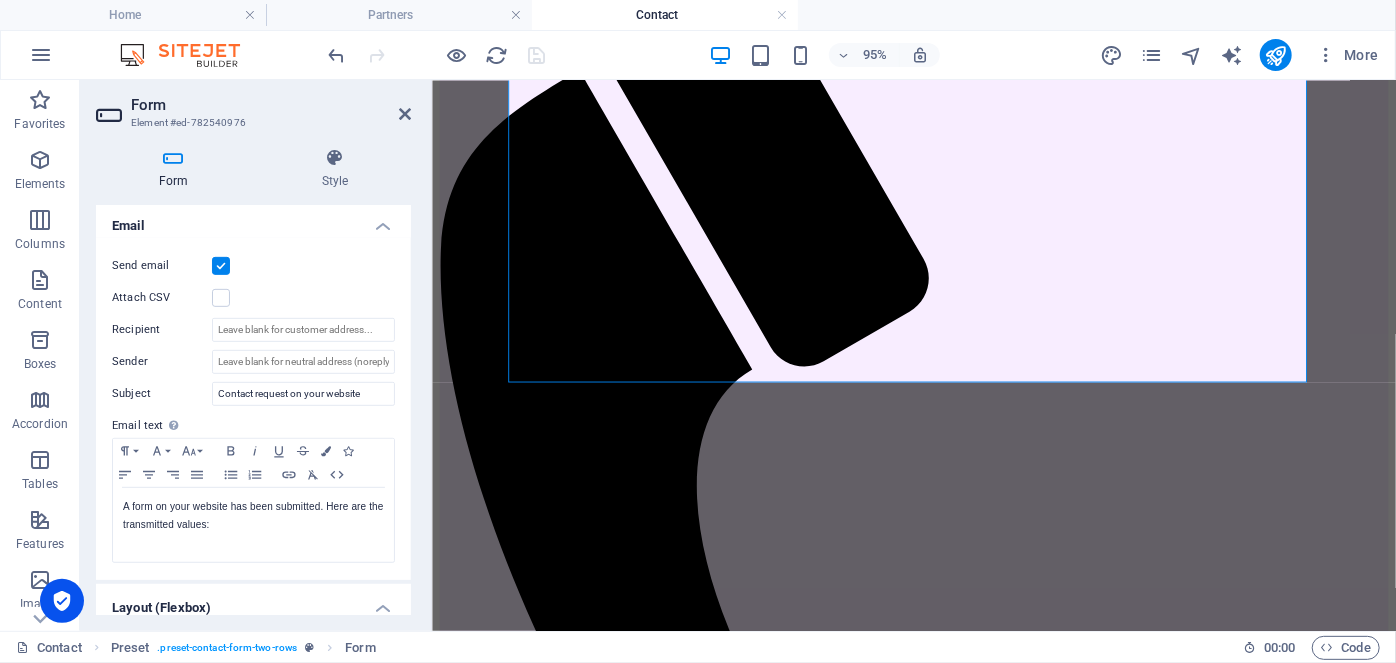 scroll, scrollTop: 545, scrollLeft: 0, axis: vertical 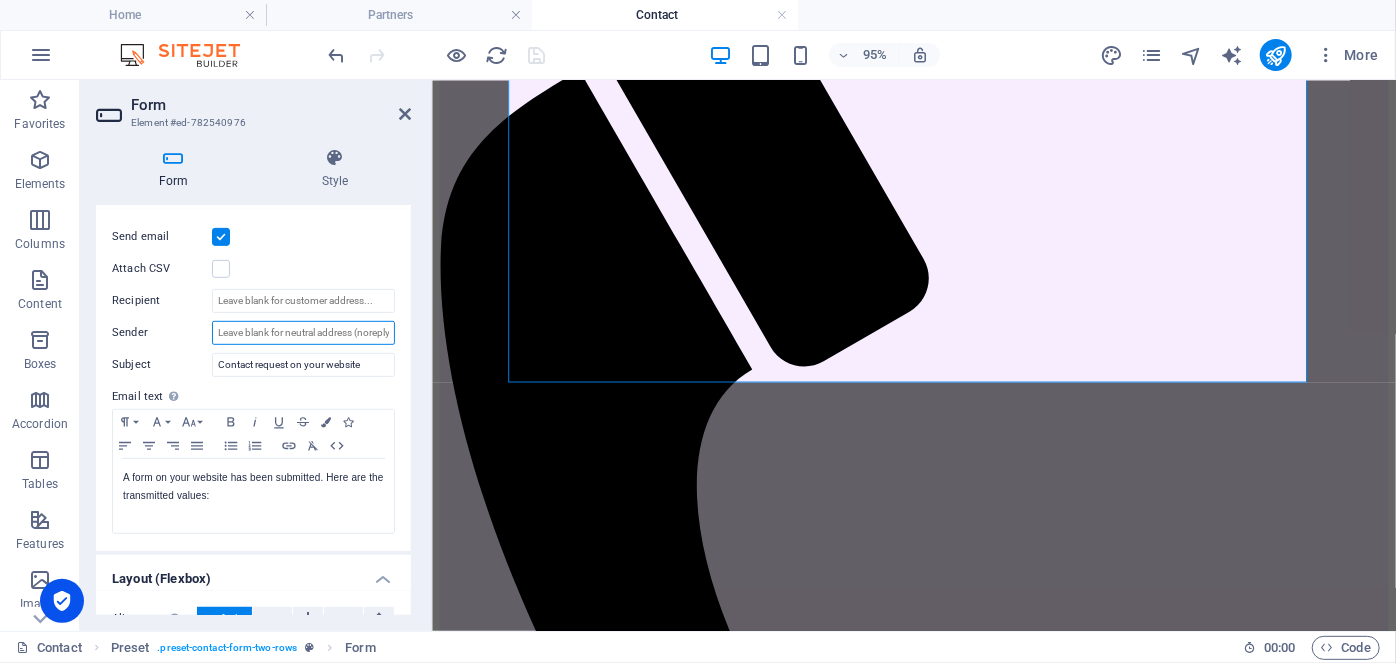 click on "Sender" at bounding box center (303, 333) 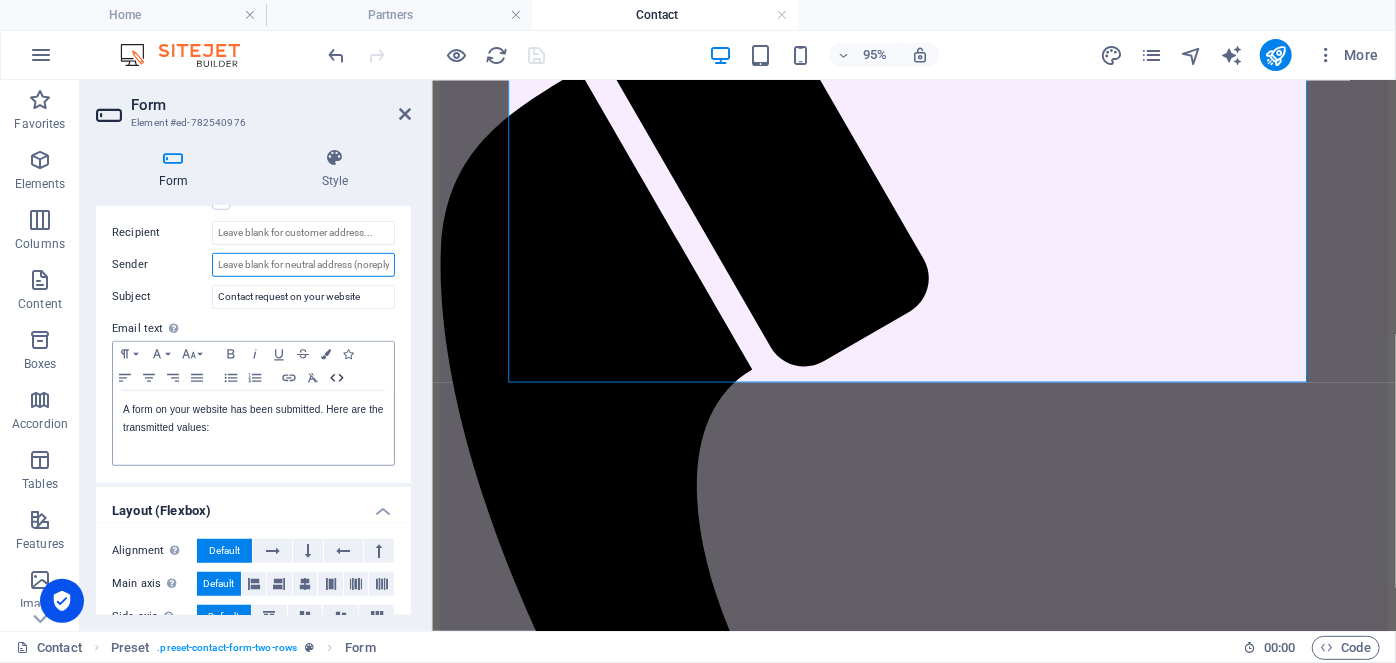 scroll, scrollTop: 636, scrollLeft: 0, axis: vertical 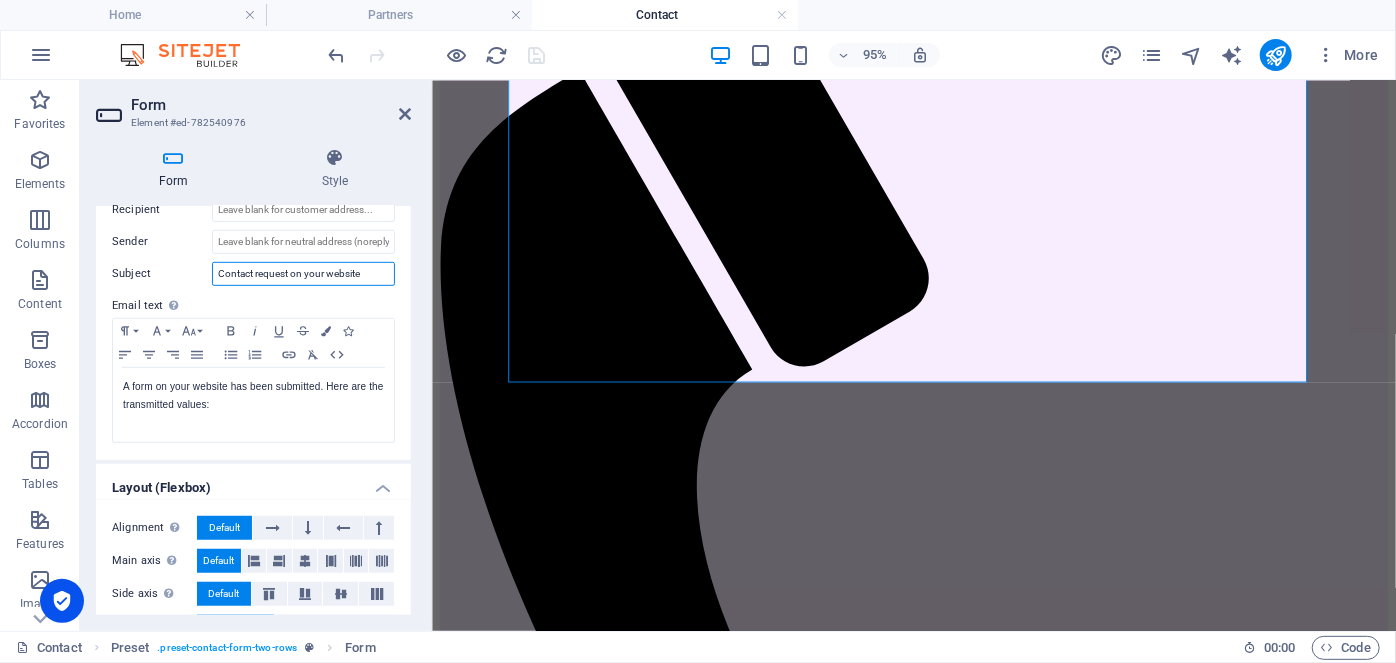click on "Contact request on your website" at bounding box center [303, 274] 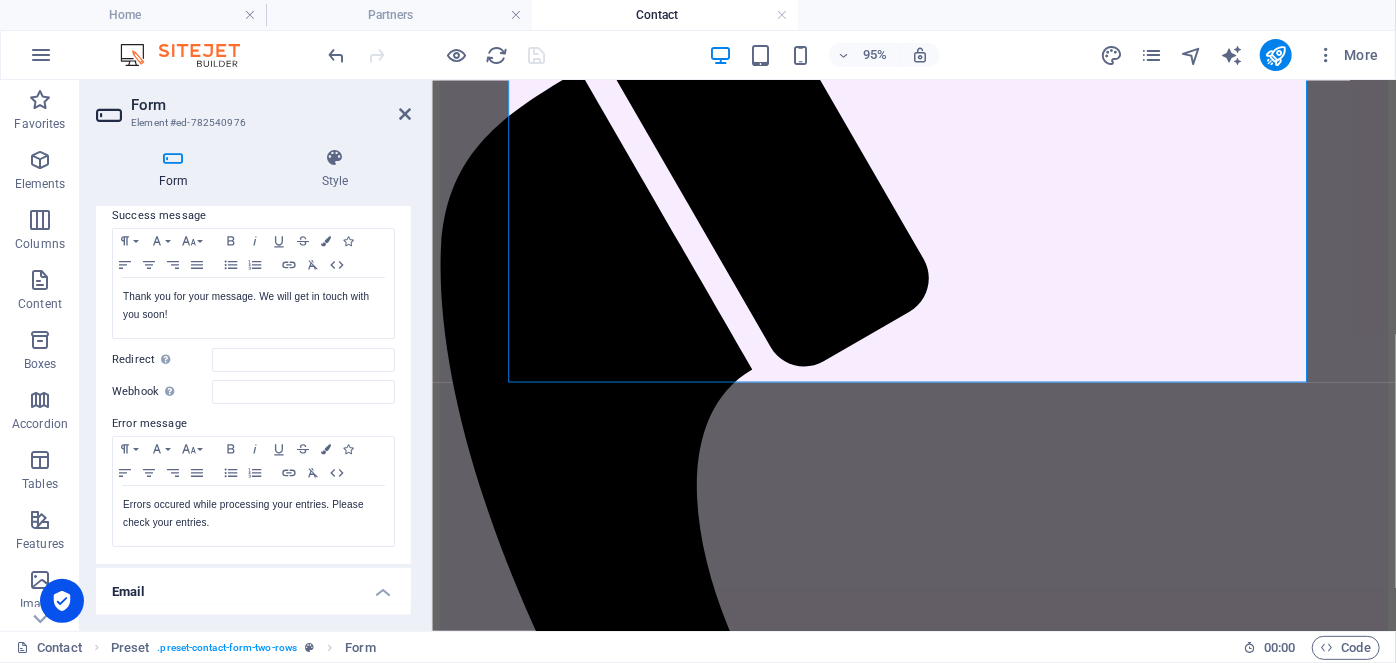 scroll, scrollTop: 0, scrollLeft: 0, axis: both 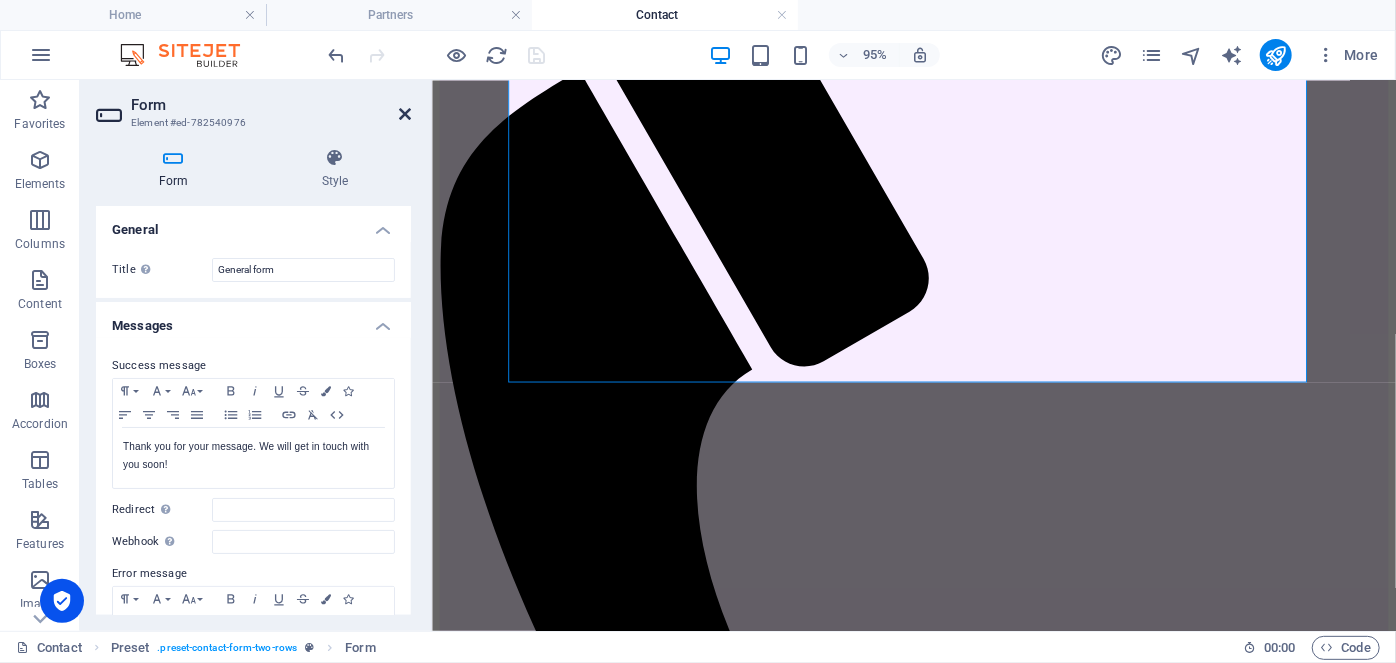 drag, startPoint x: 410, startPoint y: 115, endPoint x: 330, endPoint y: 34, distance: 113.84639 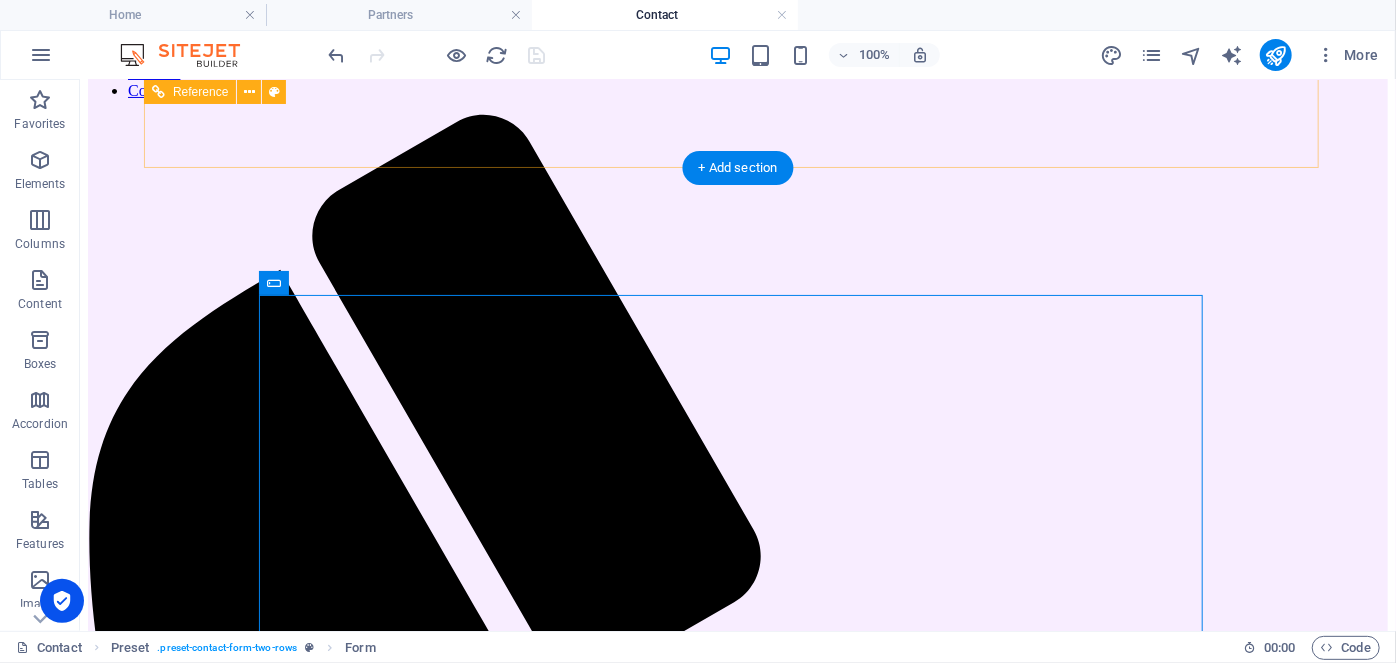scroll, scrollTop: 90, scrollLeft: 0, axis: vertical 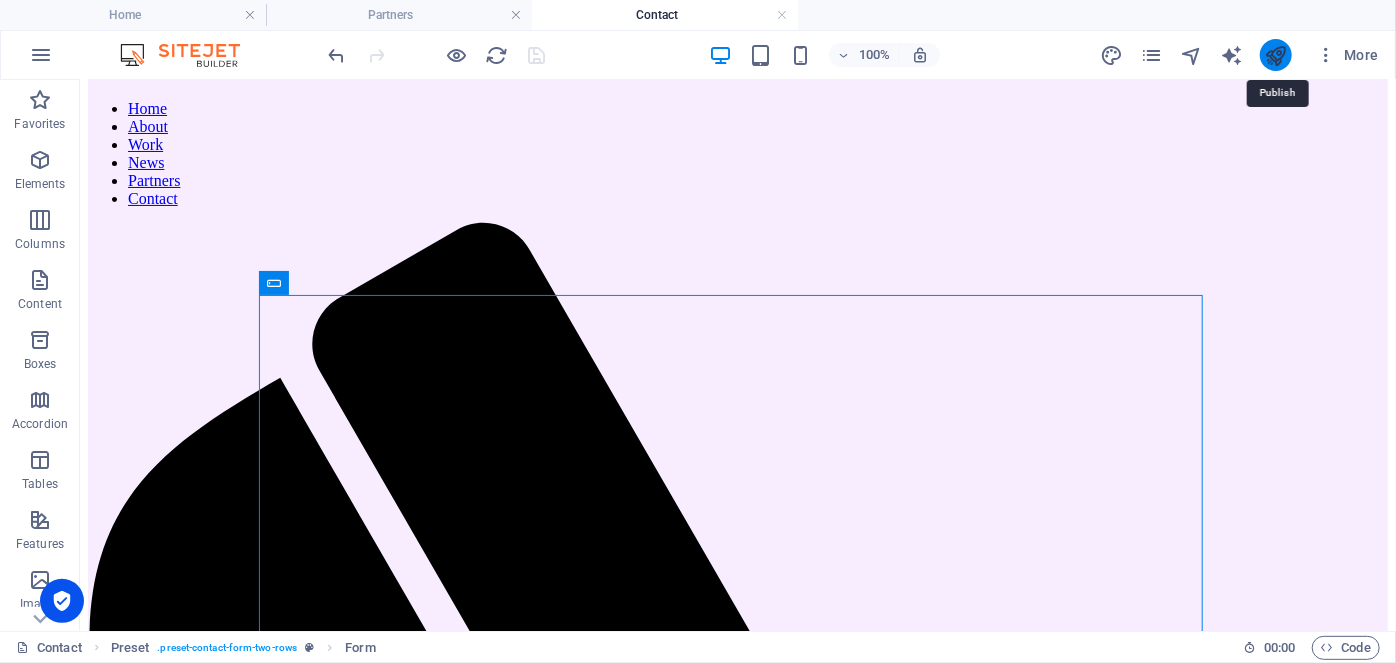 click at bounding box center (1275, 55) 